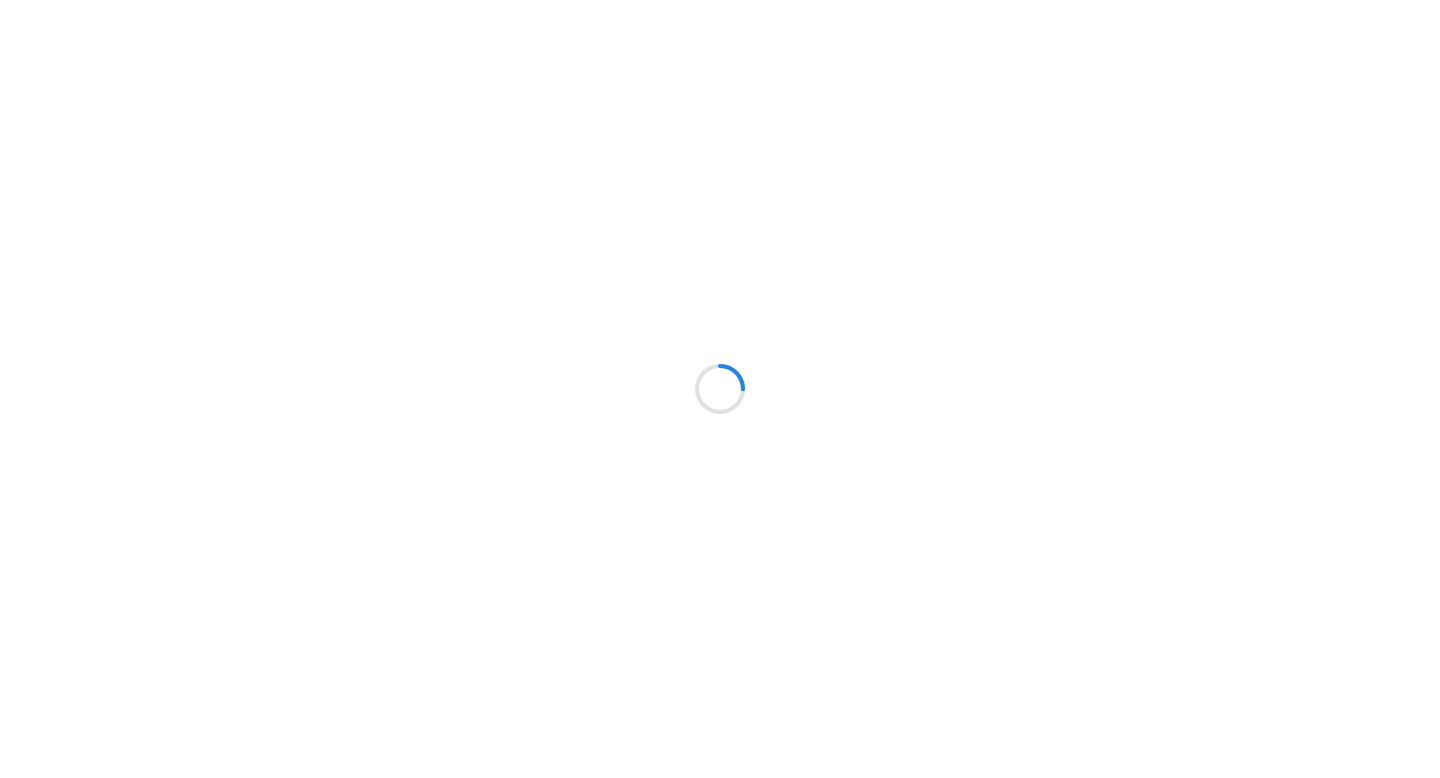scroll, scrollTop: 0, scrollLeft: 0, axis: both 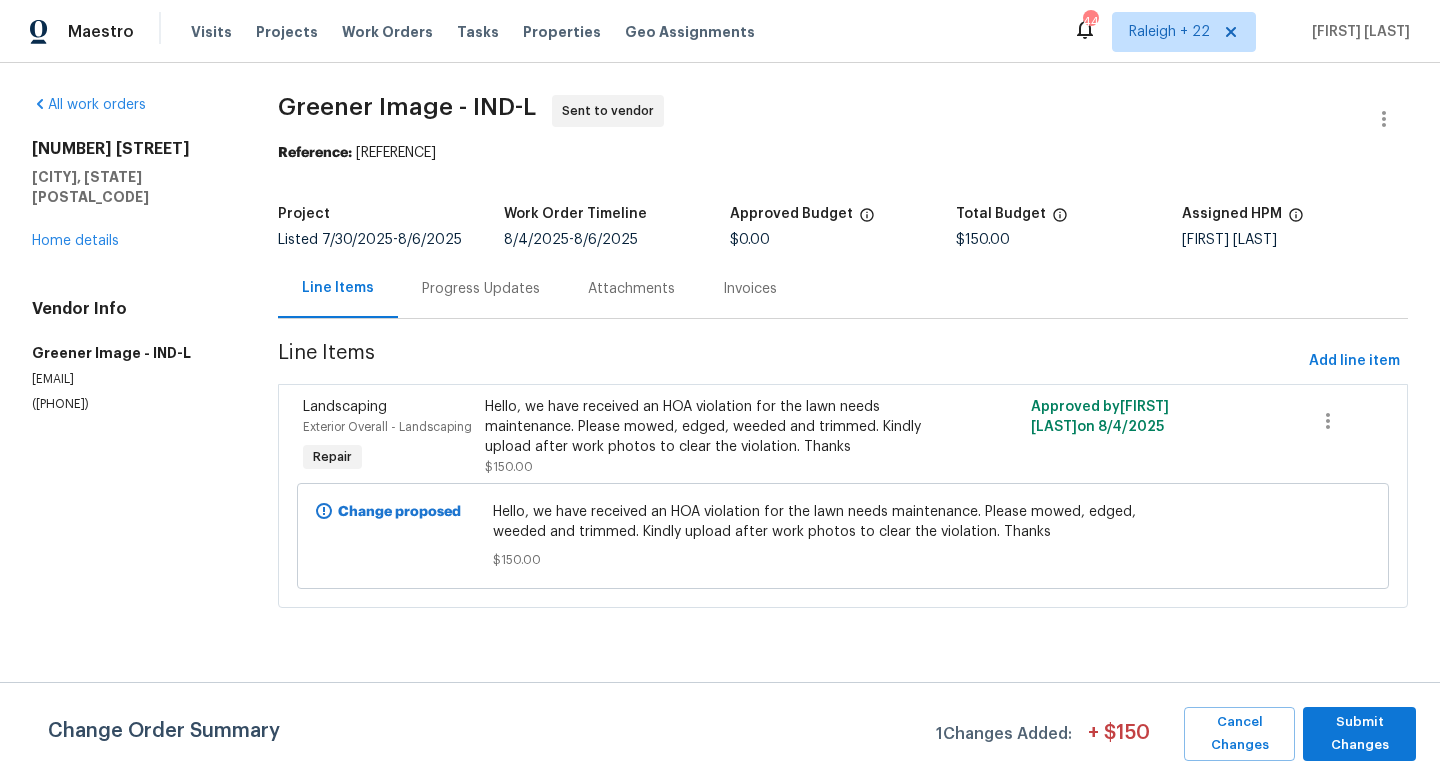 click on "Progress Updates" at bounding box center [481, 289] 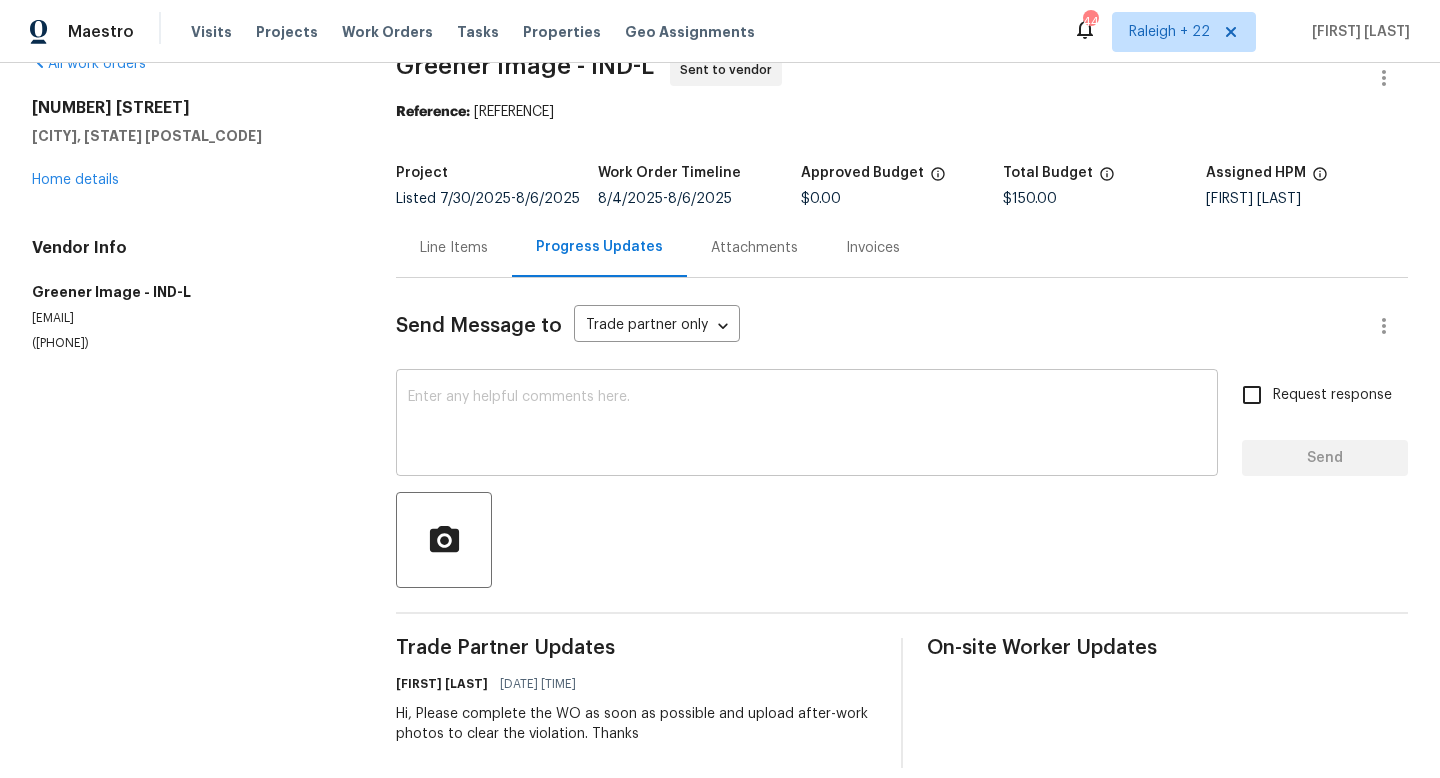 scroll, scrollTop: 63, scrollLeft: 0, axis: vertical 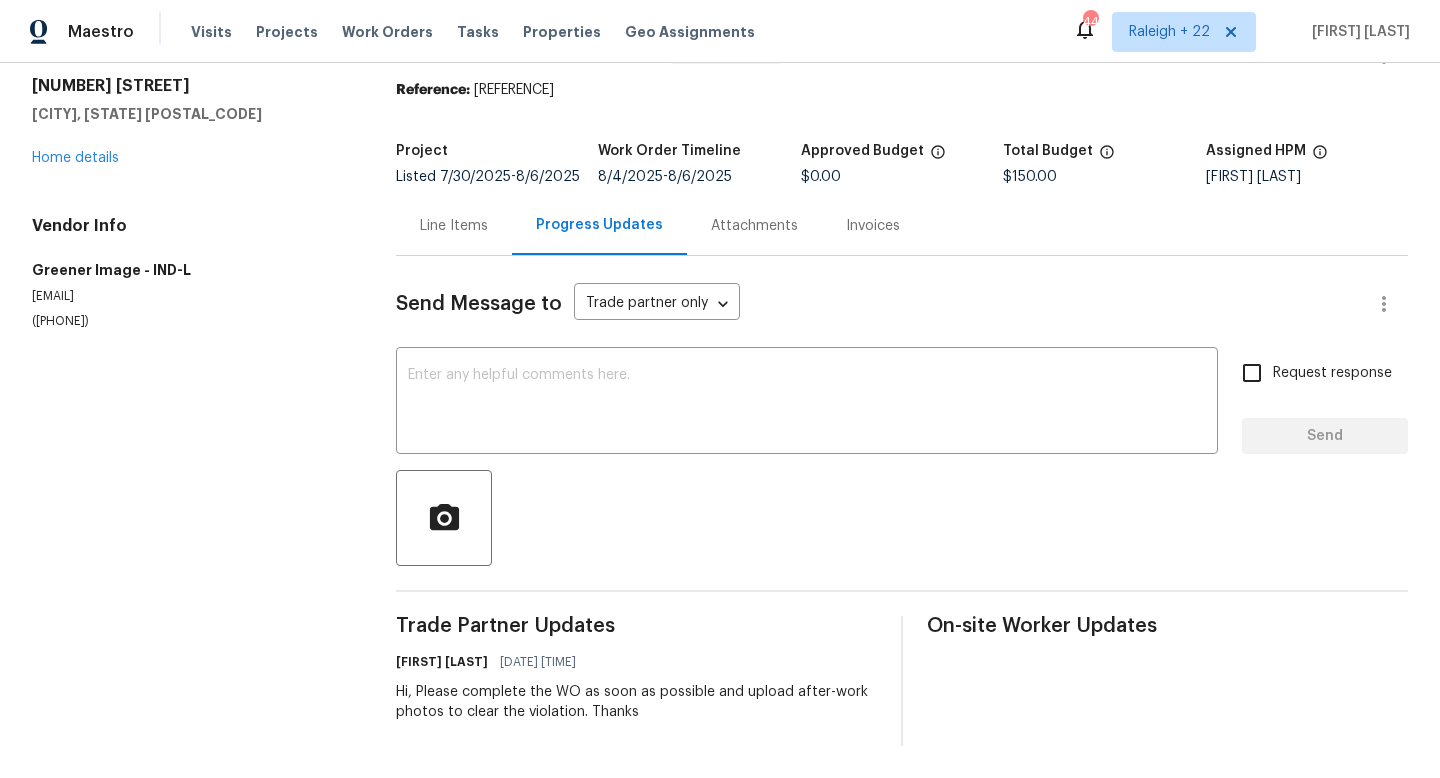 click on "Line Items" at bounding box center [454, 225] 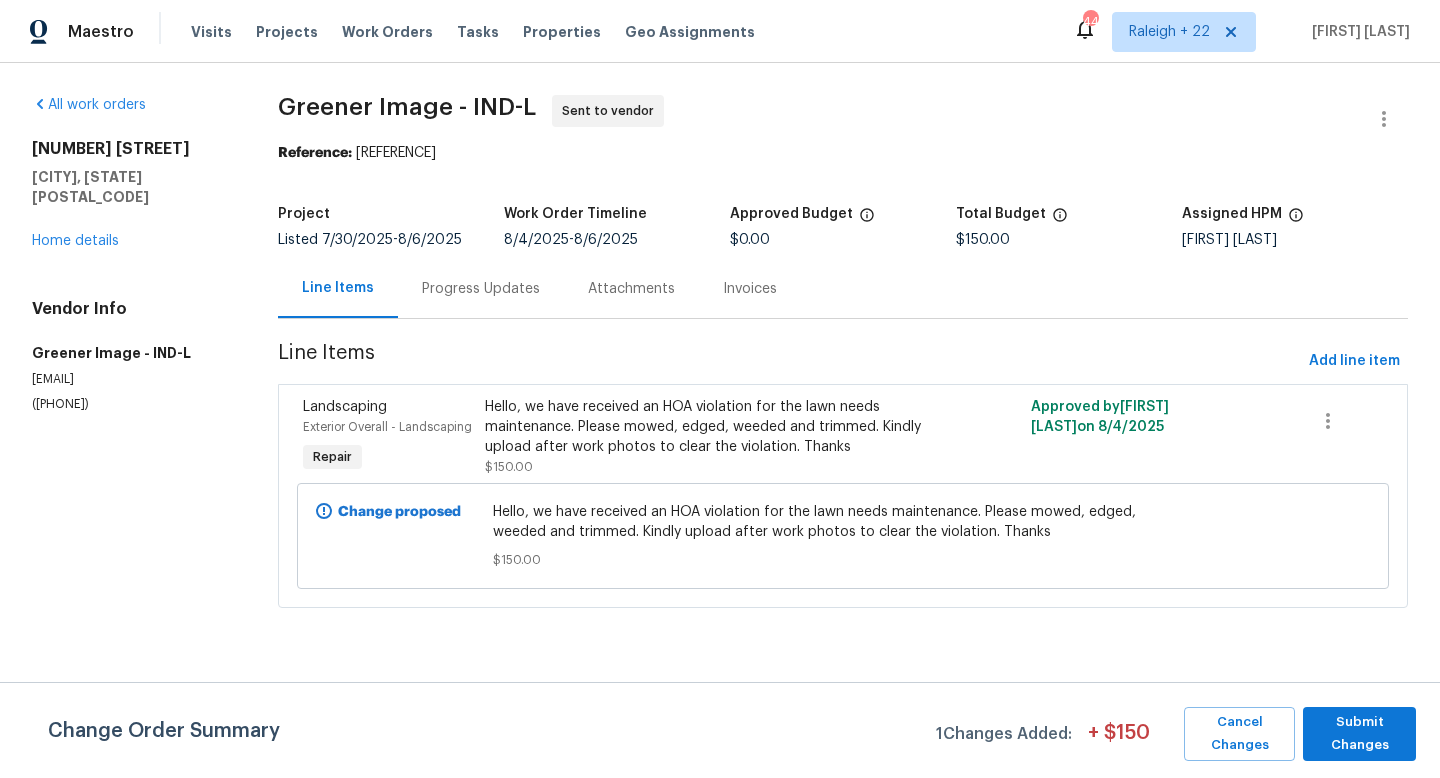 scroll, scrollTop: 0, scrollLeft: 0, axis: both 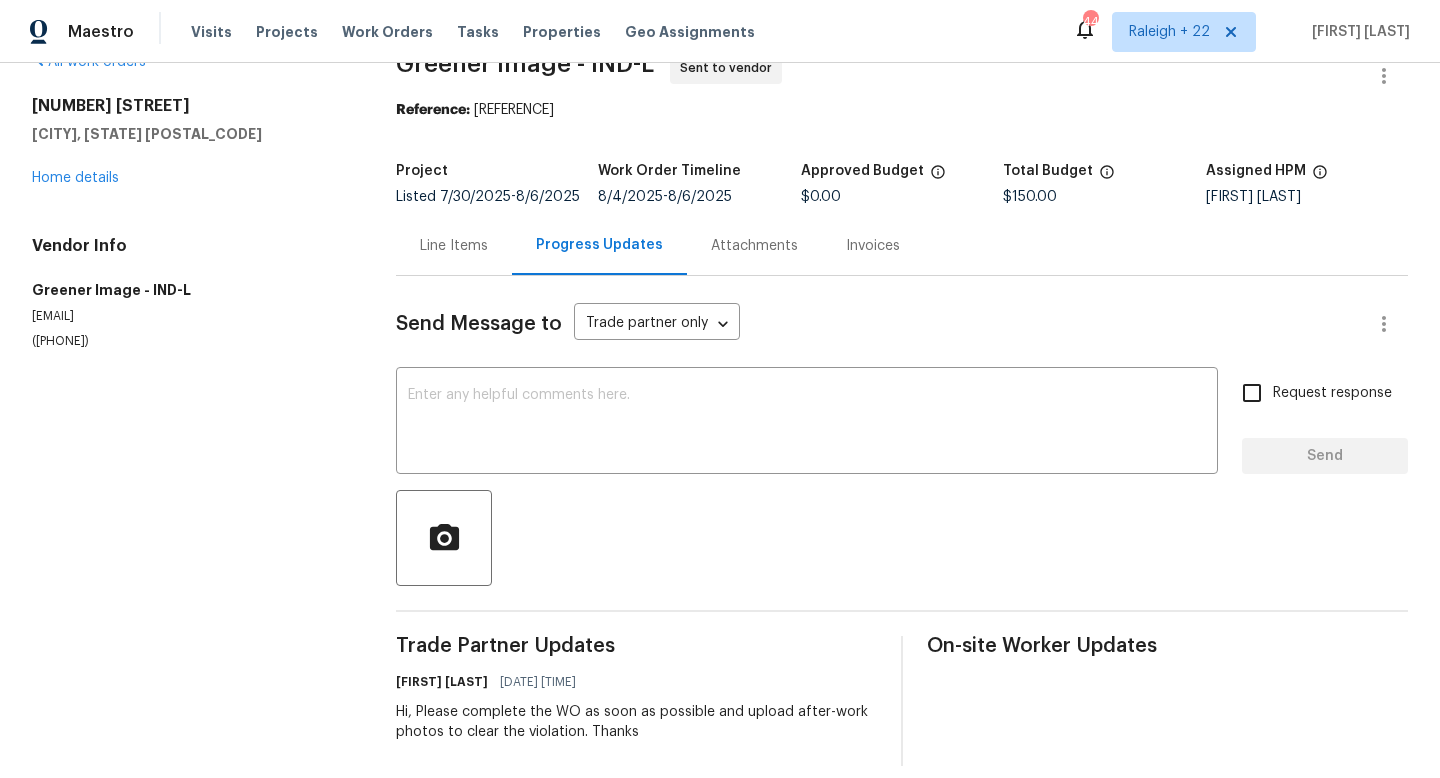 click on "Line Items" at bounding box center (454, 246) 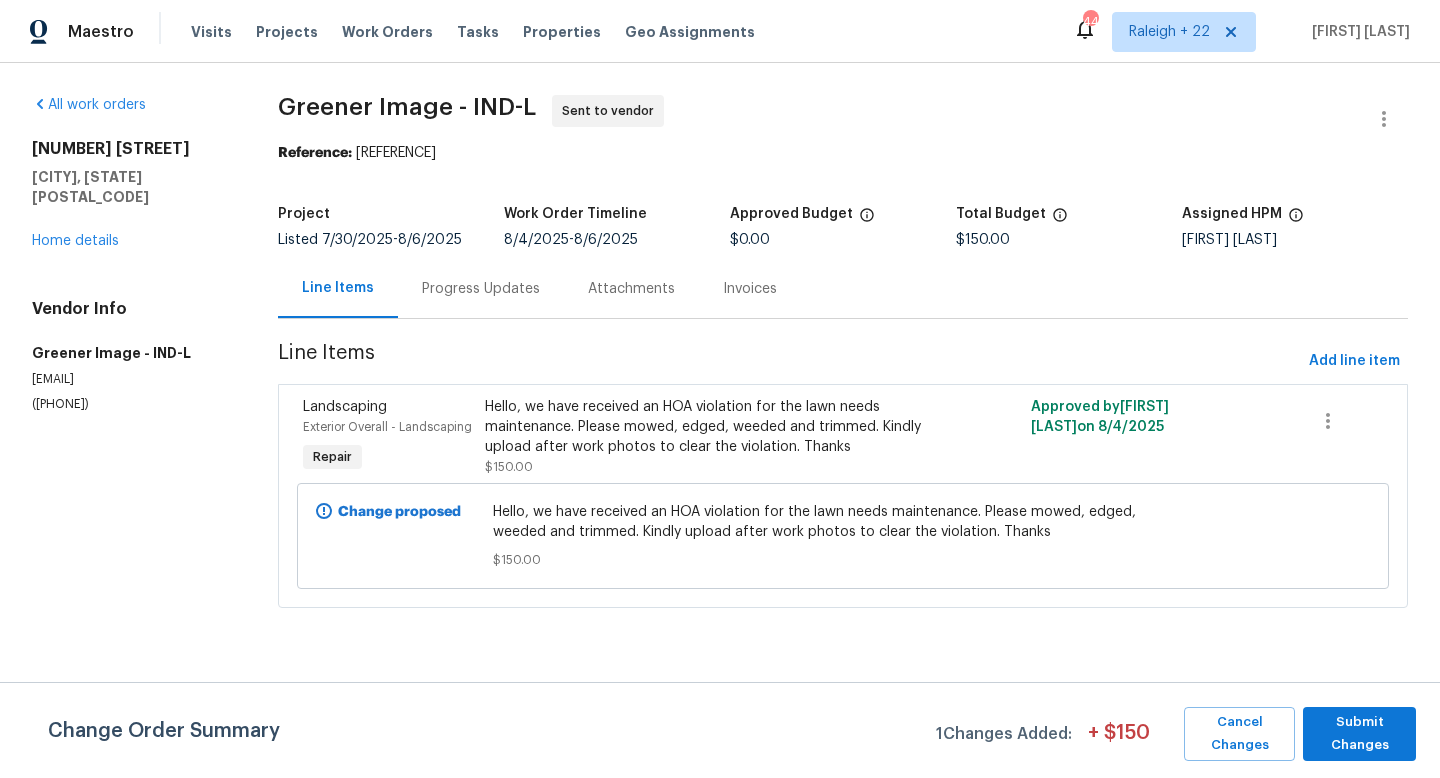 scroll, scrollTop: 0, scrollLeft: 0, axis: both 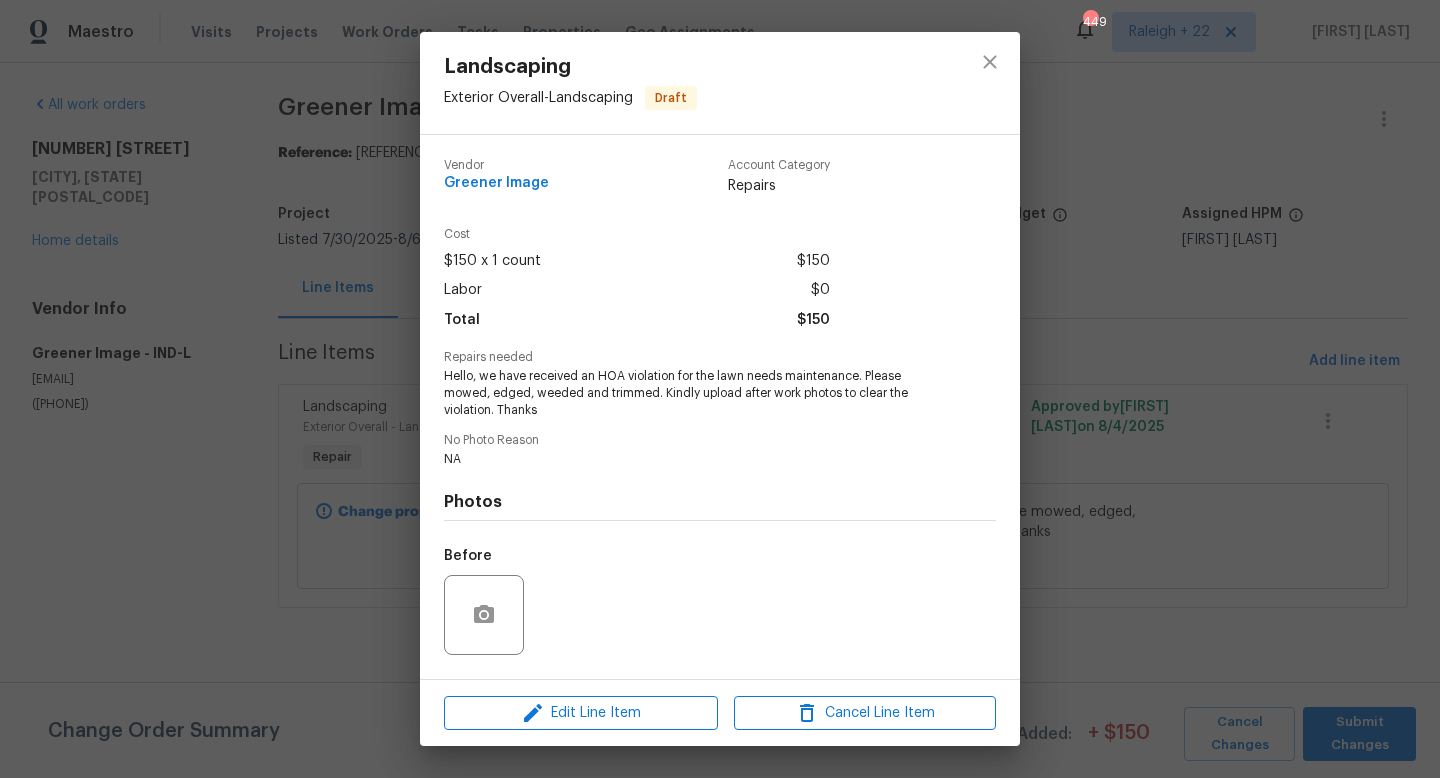 click on "Edit Line Item  Cancel Line Item" at bounding box center (720, 713) 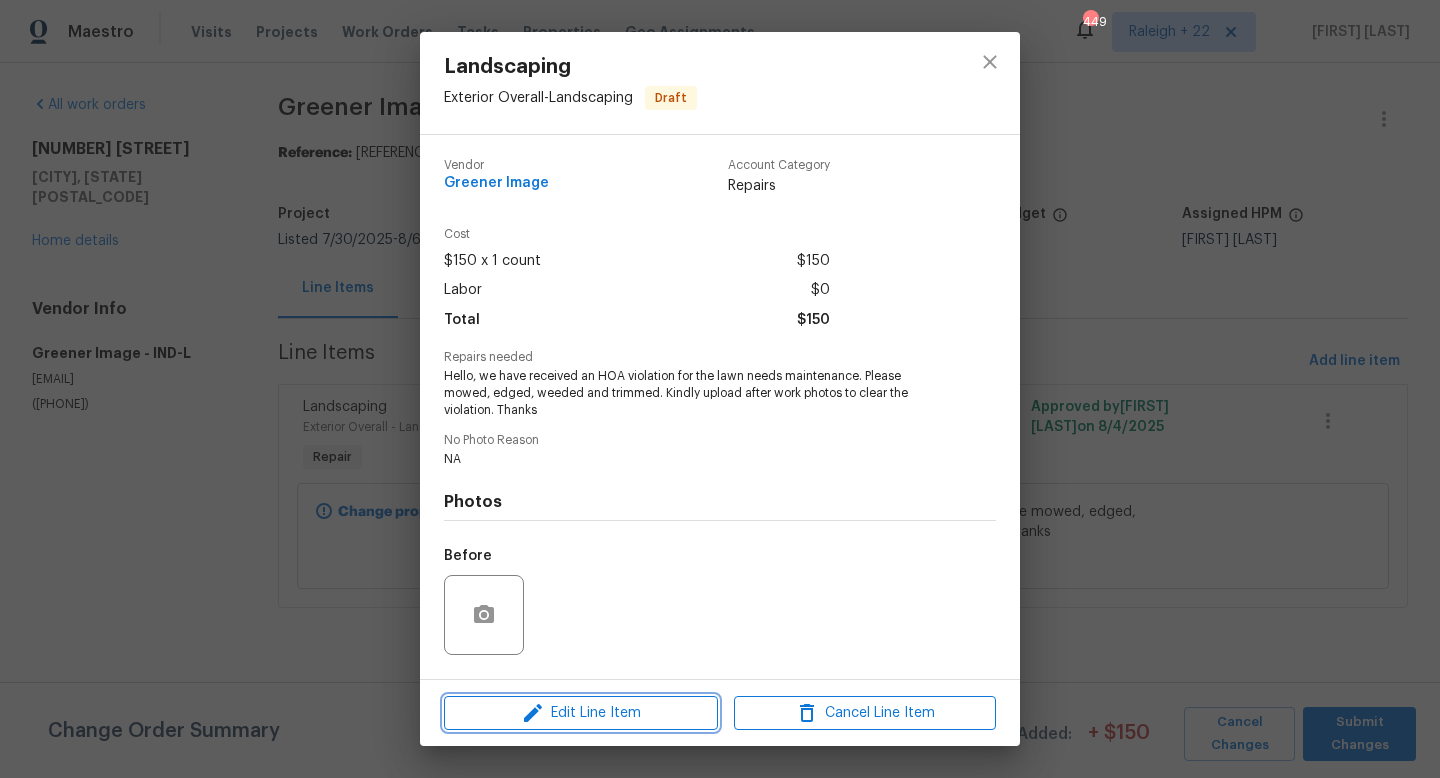 click on "Edit Line Item" at bounding box center (581, 713) 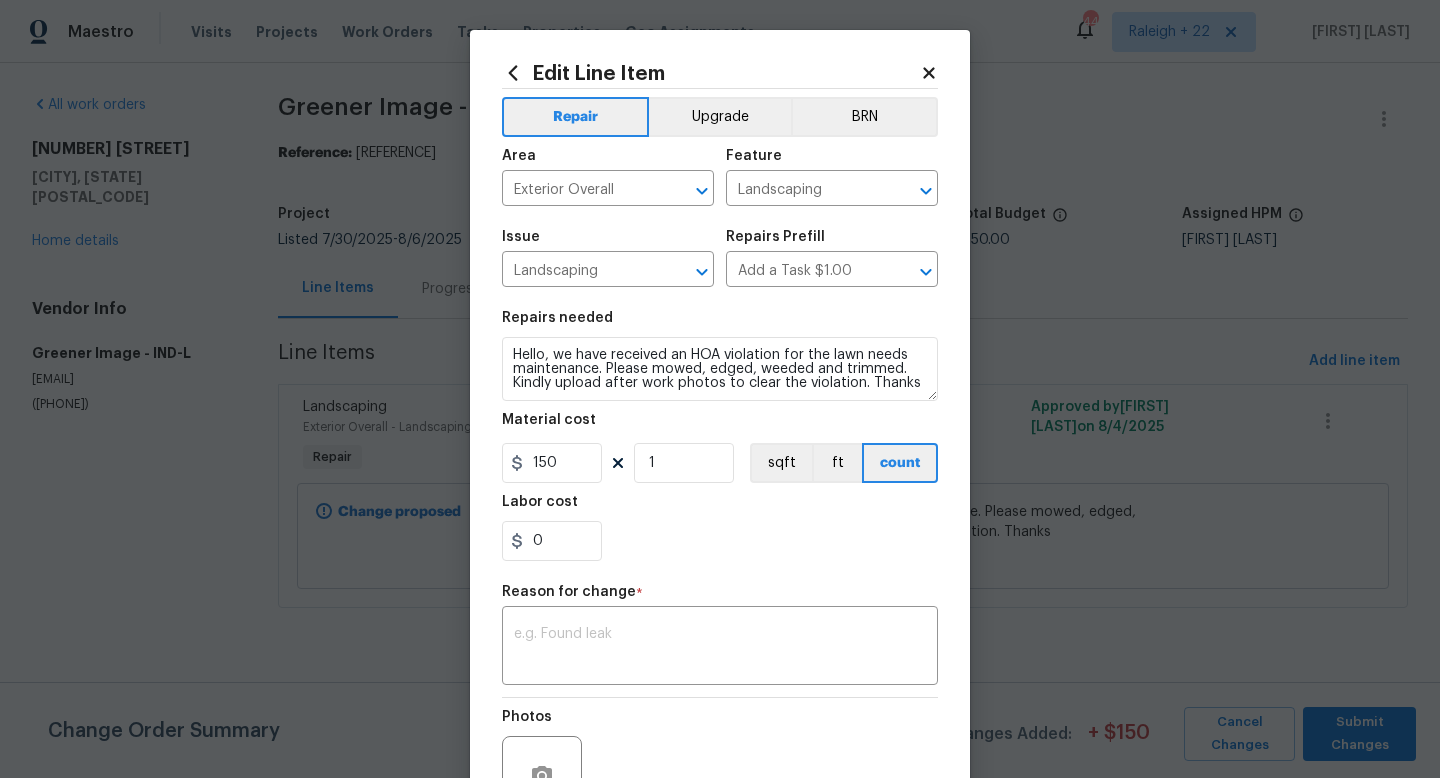click 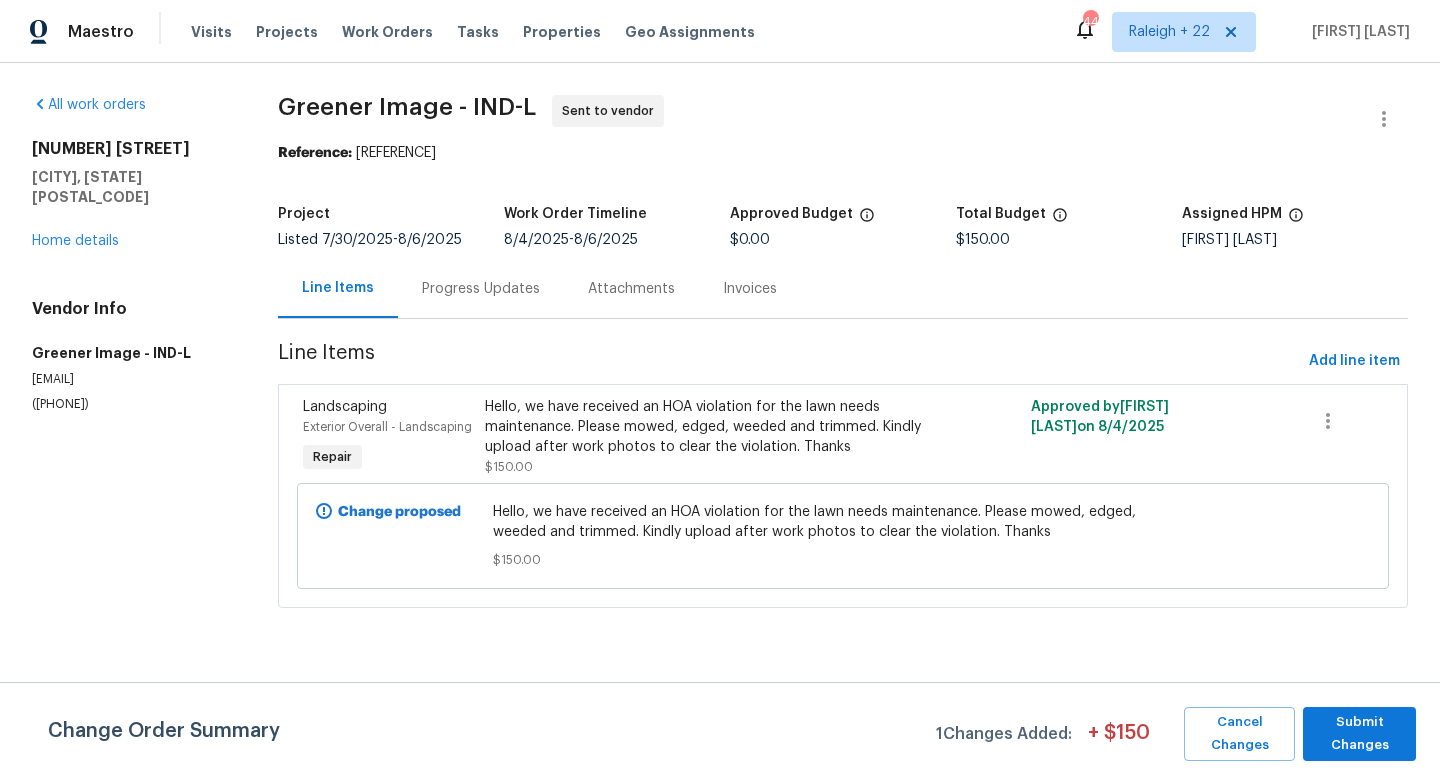 click on "Progress Updates" at bounding box center [481, 288] 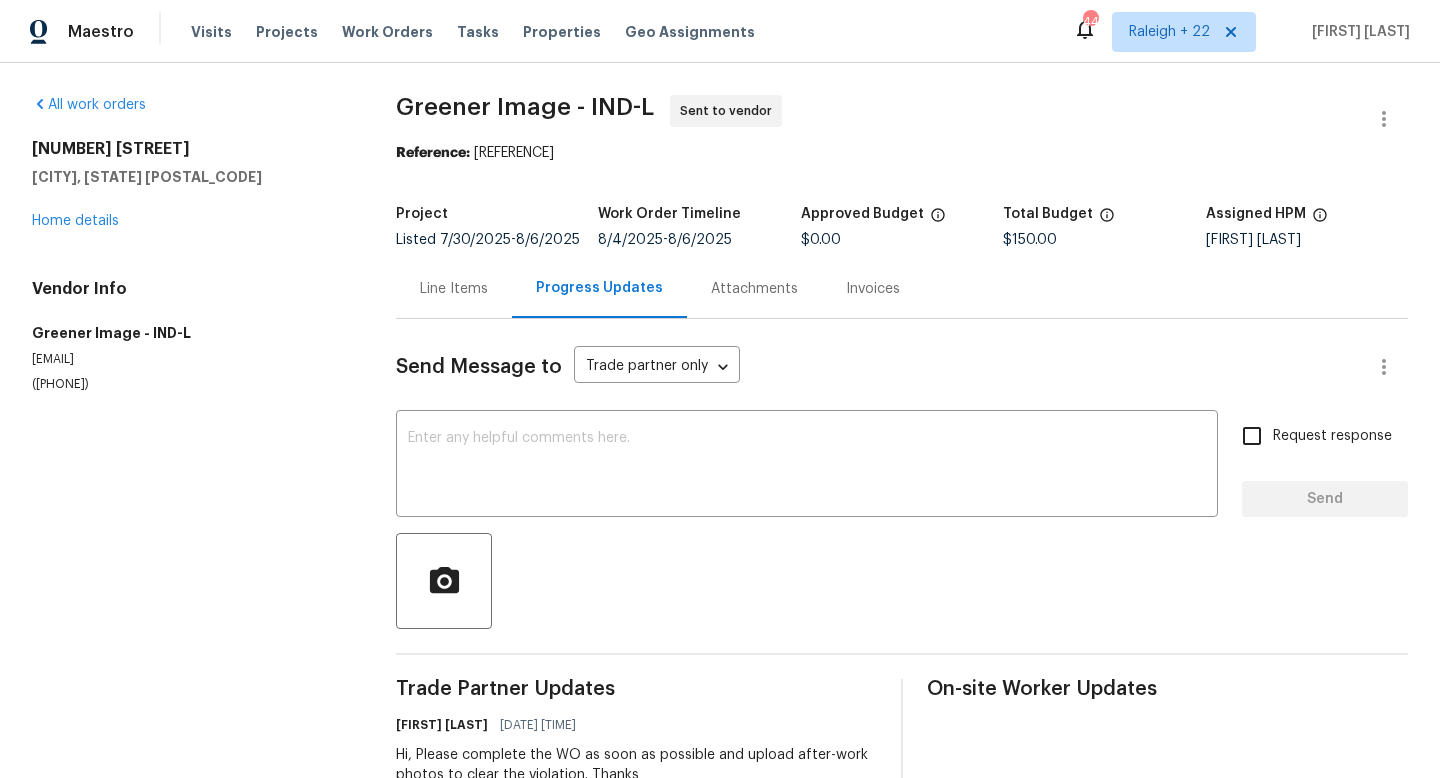 scroll, scrollTop: 63, scrollLeft: 0, axis: vertical 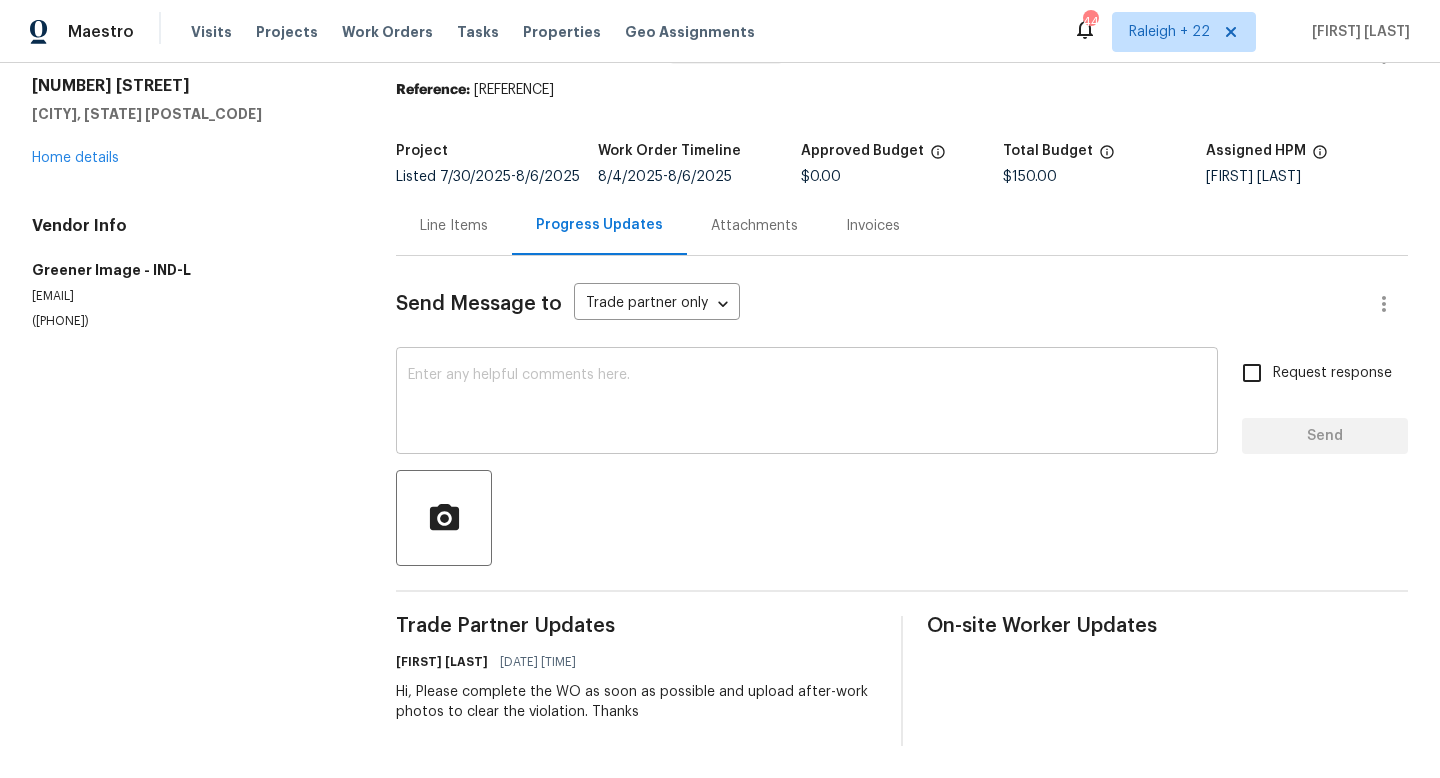 click at bounding box center [807, 403] 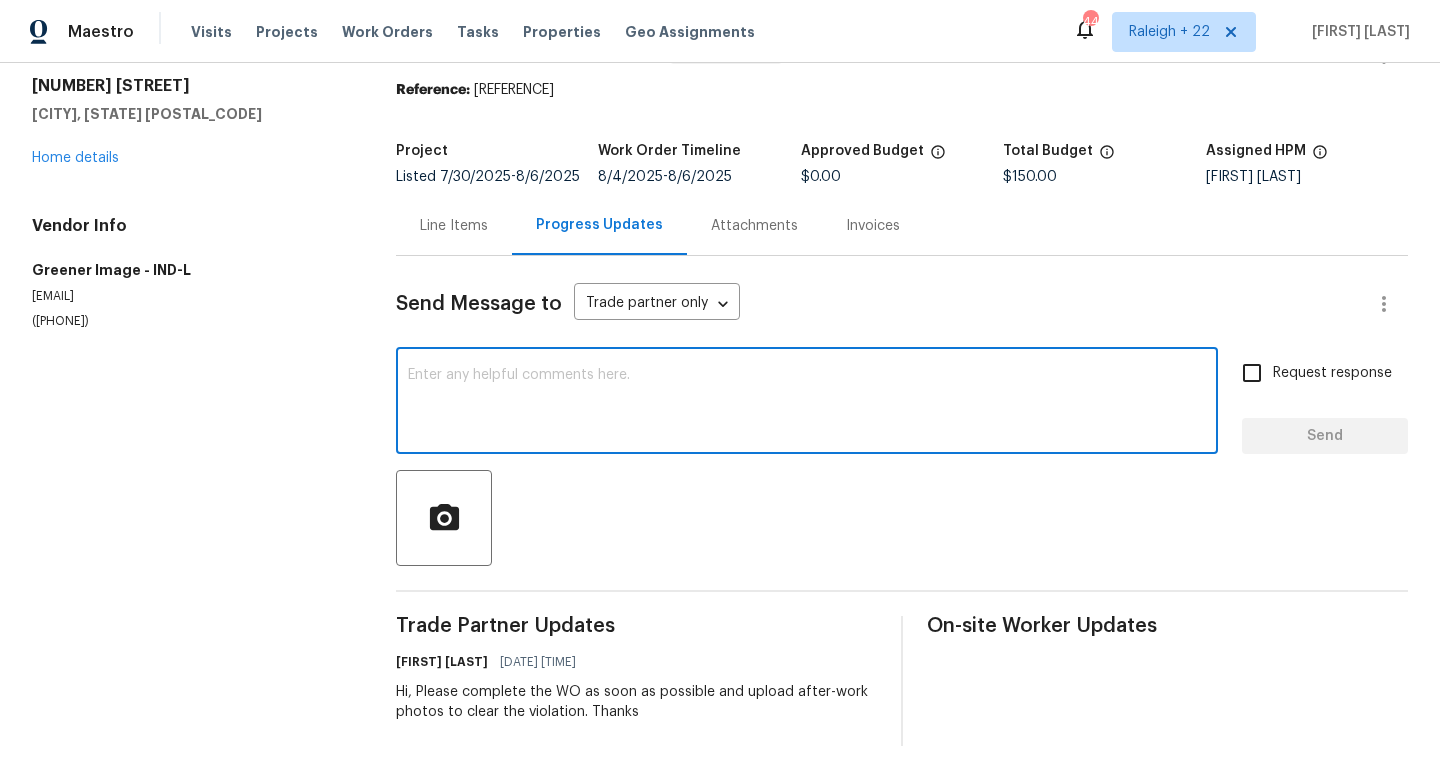 click at bounding box center (807, 403) 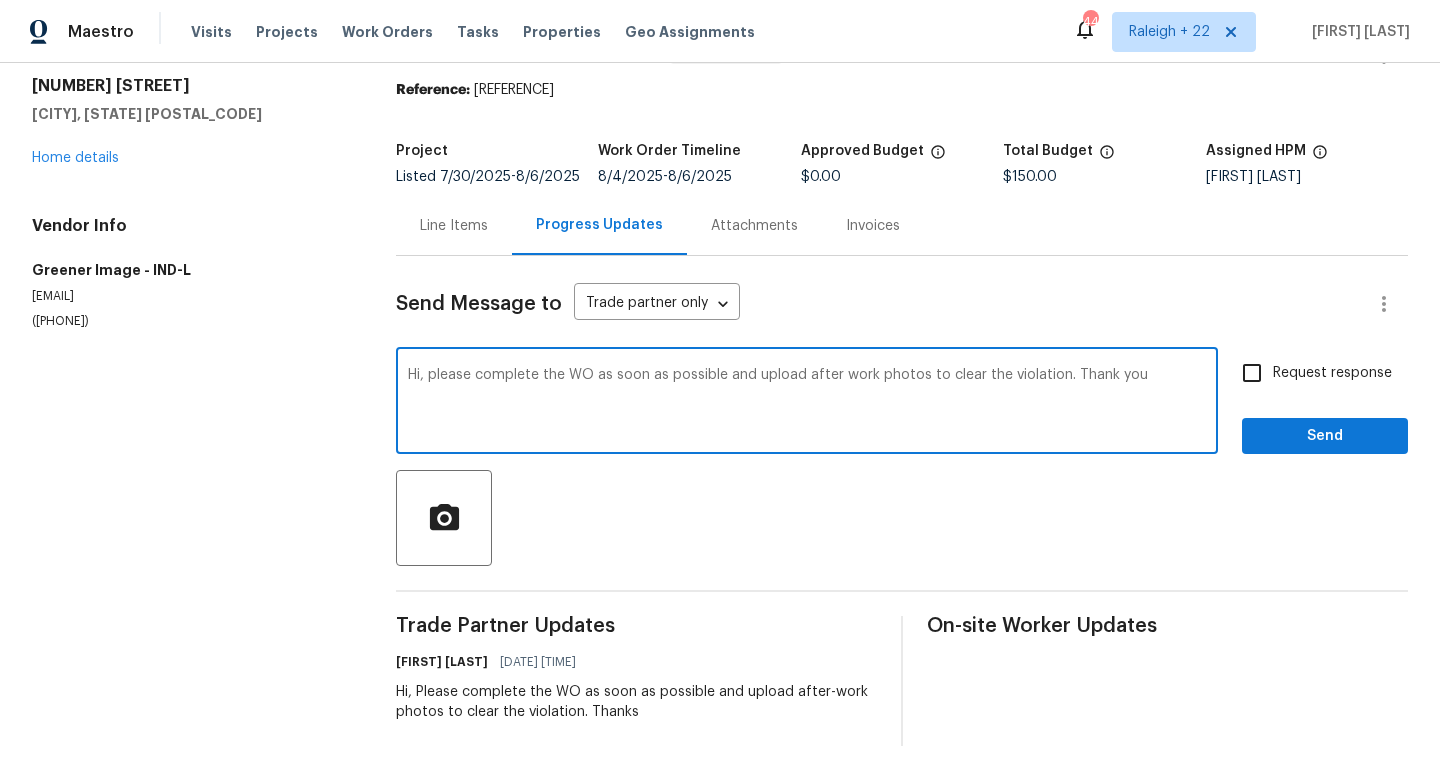 type on "Hi, please complete the WO as soon as possible and upload after work photos to clear the violation. Thank you" 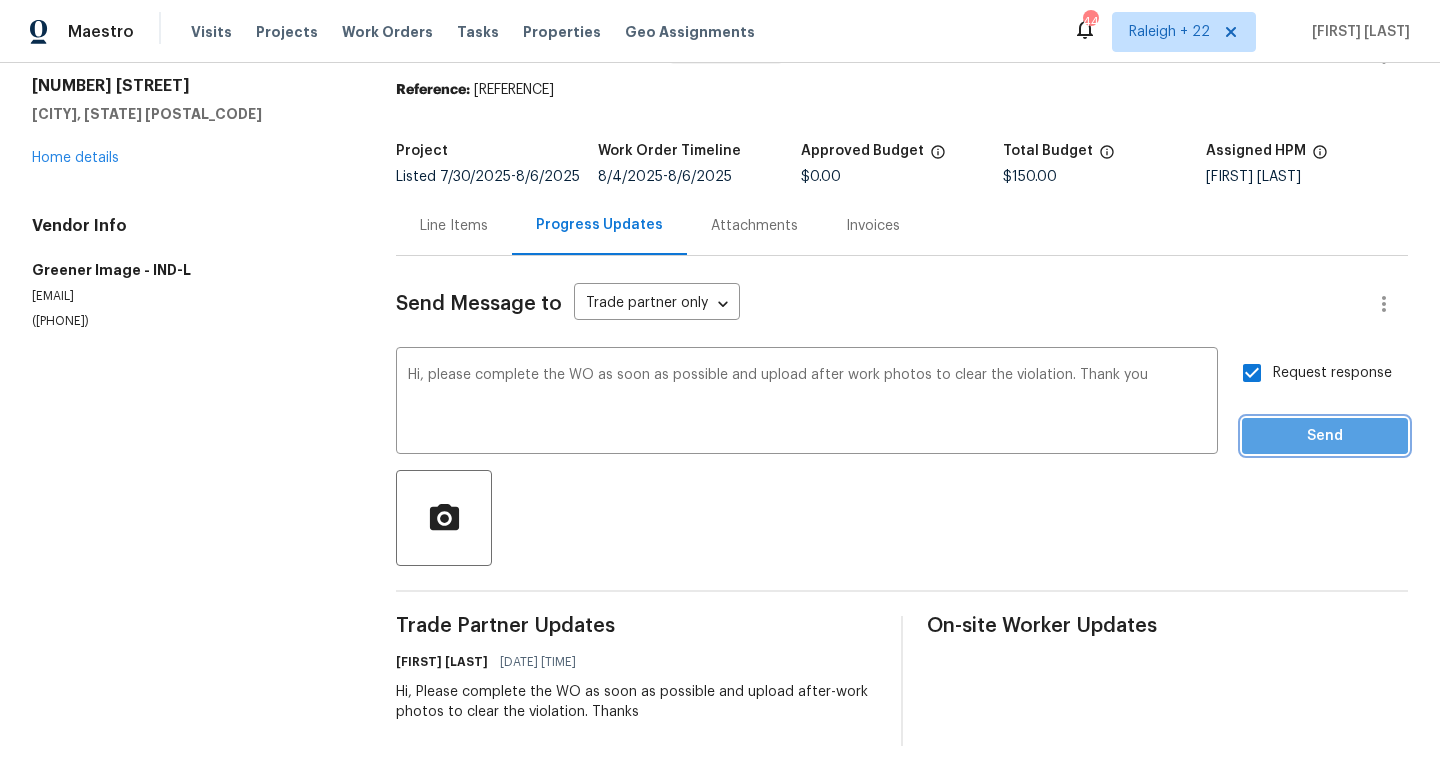 click on "Send" at bounding box center (1325, 436) 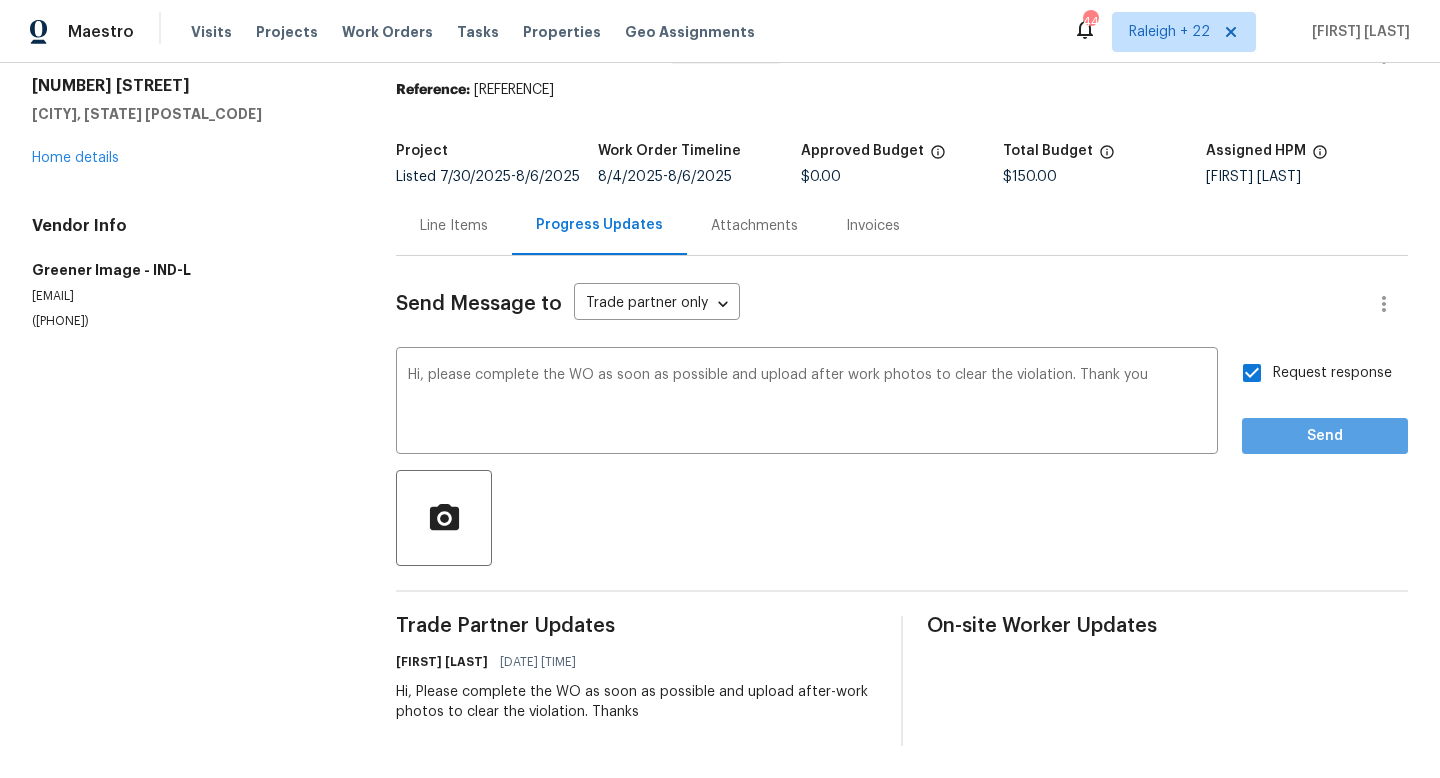 scroll, scrollTop: 0, scrollLeft: 0, axis: both 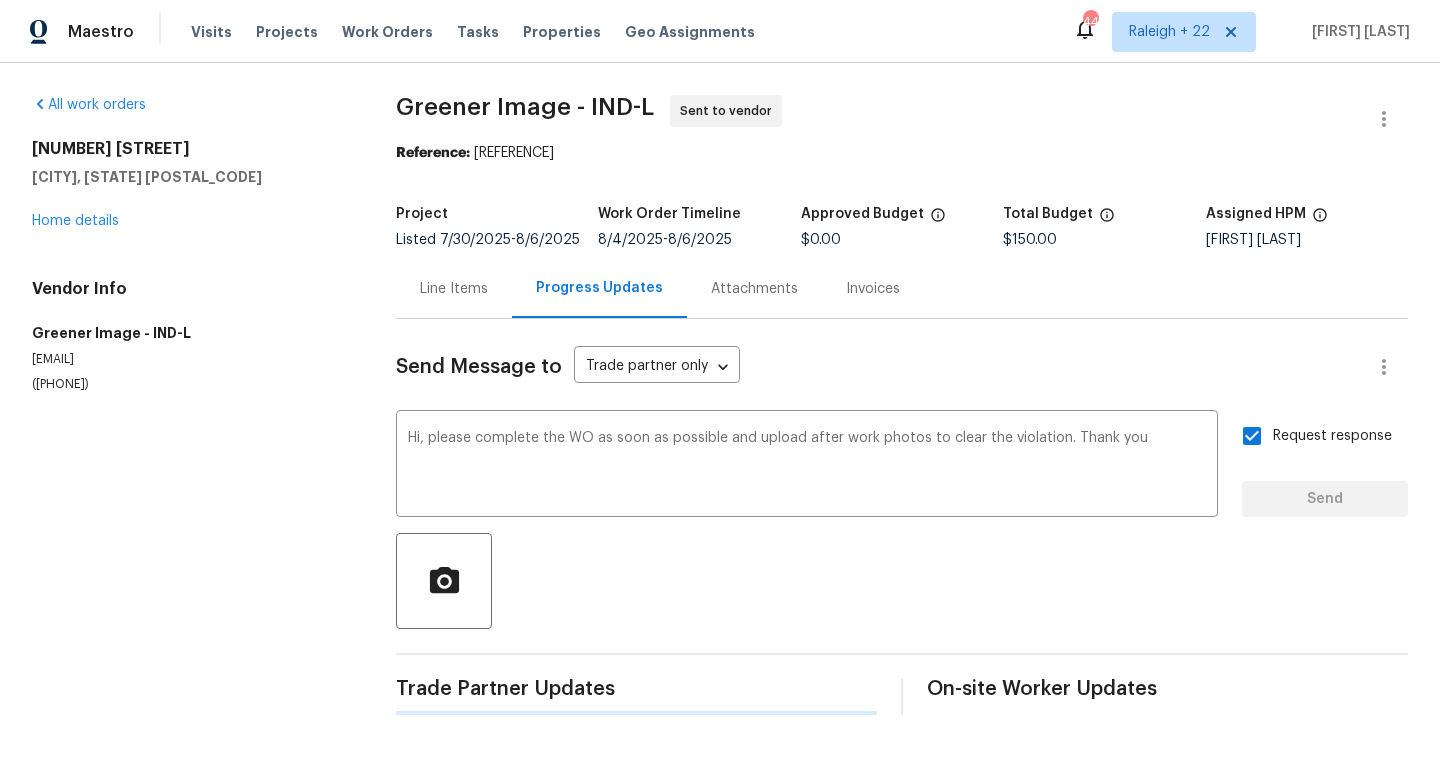 type 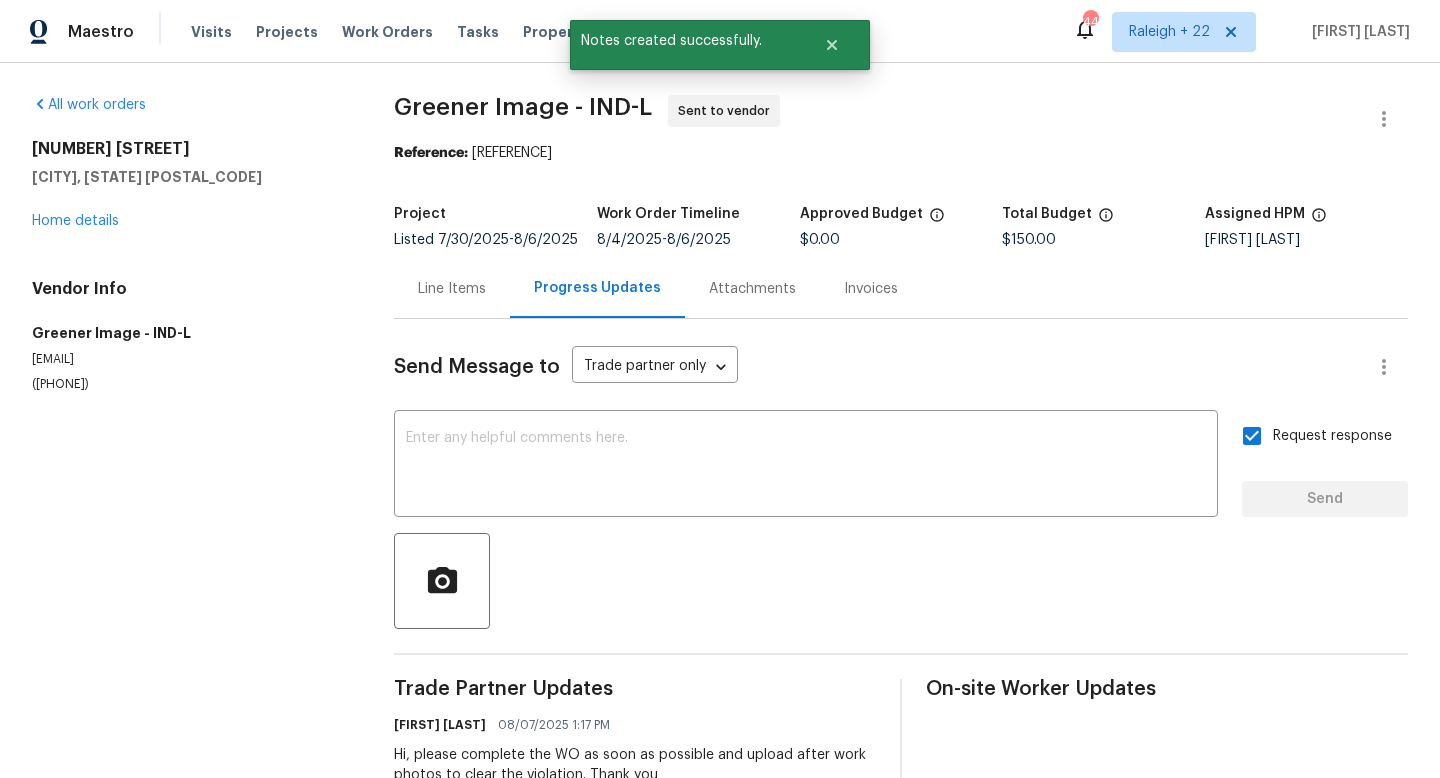 drag, startPoint x: 129, startPoint y: 376, endPoint x: 22, endPoint y: 377, distance: 107.00467 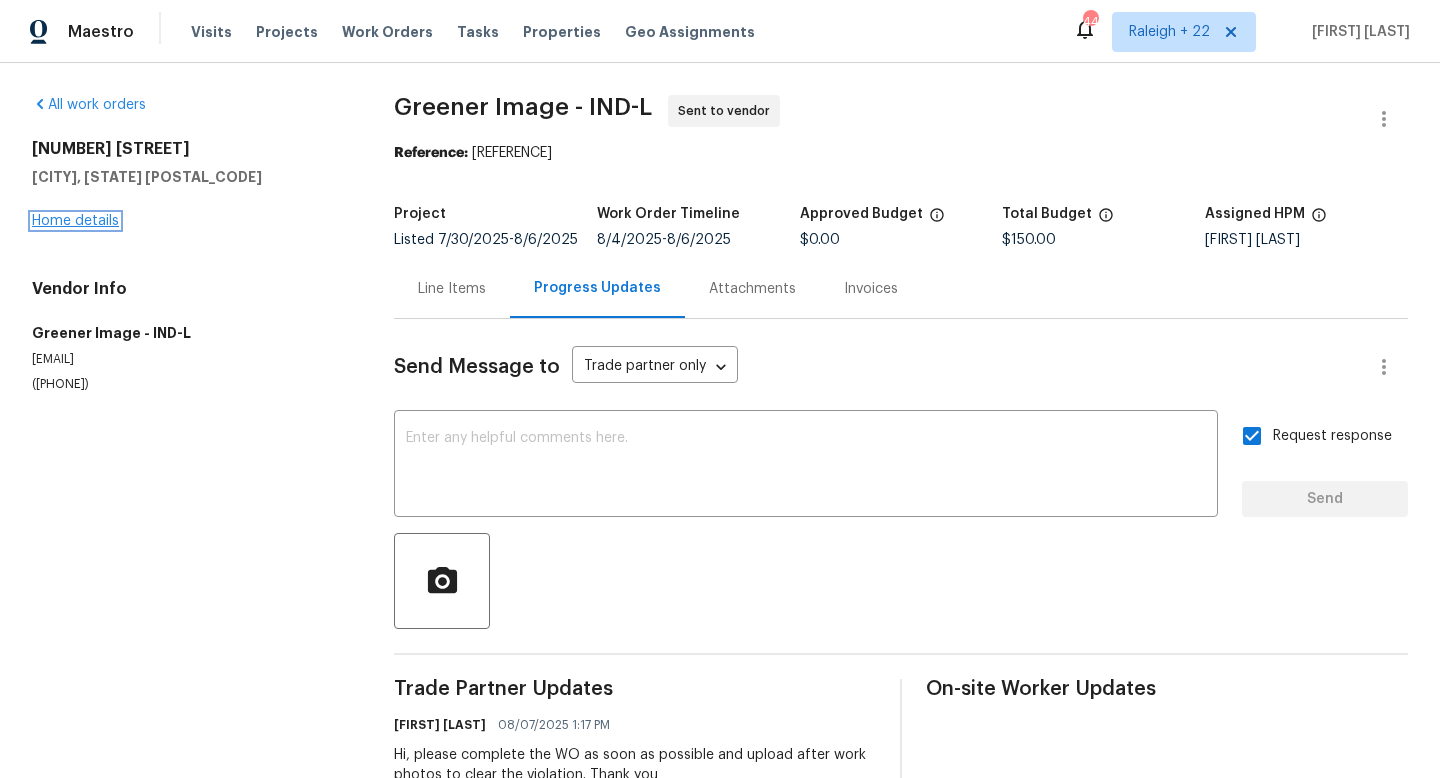 click on "Home details" at bounding box center [75, 221] 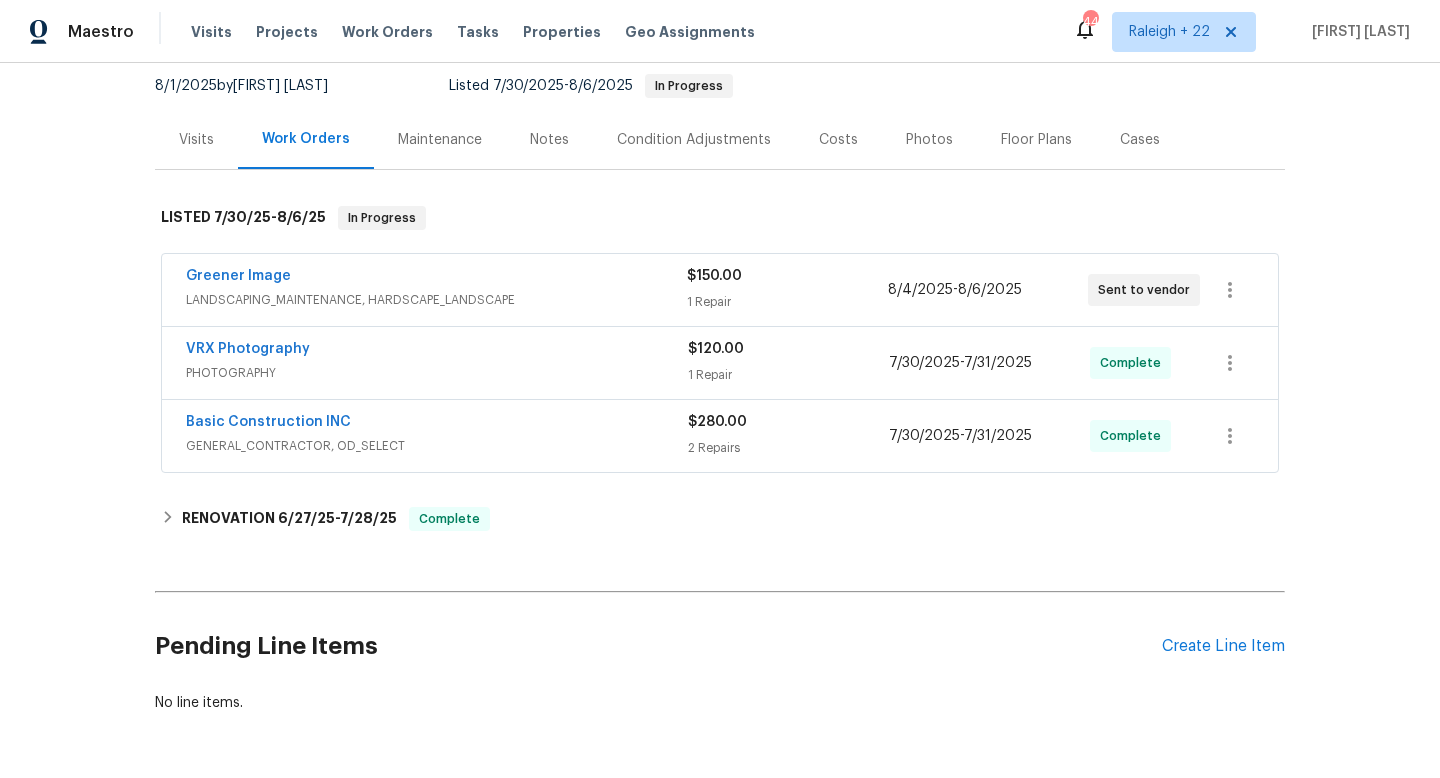 scroll, scrollTop: 248, scrollLeft: 0, axis: vertical 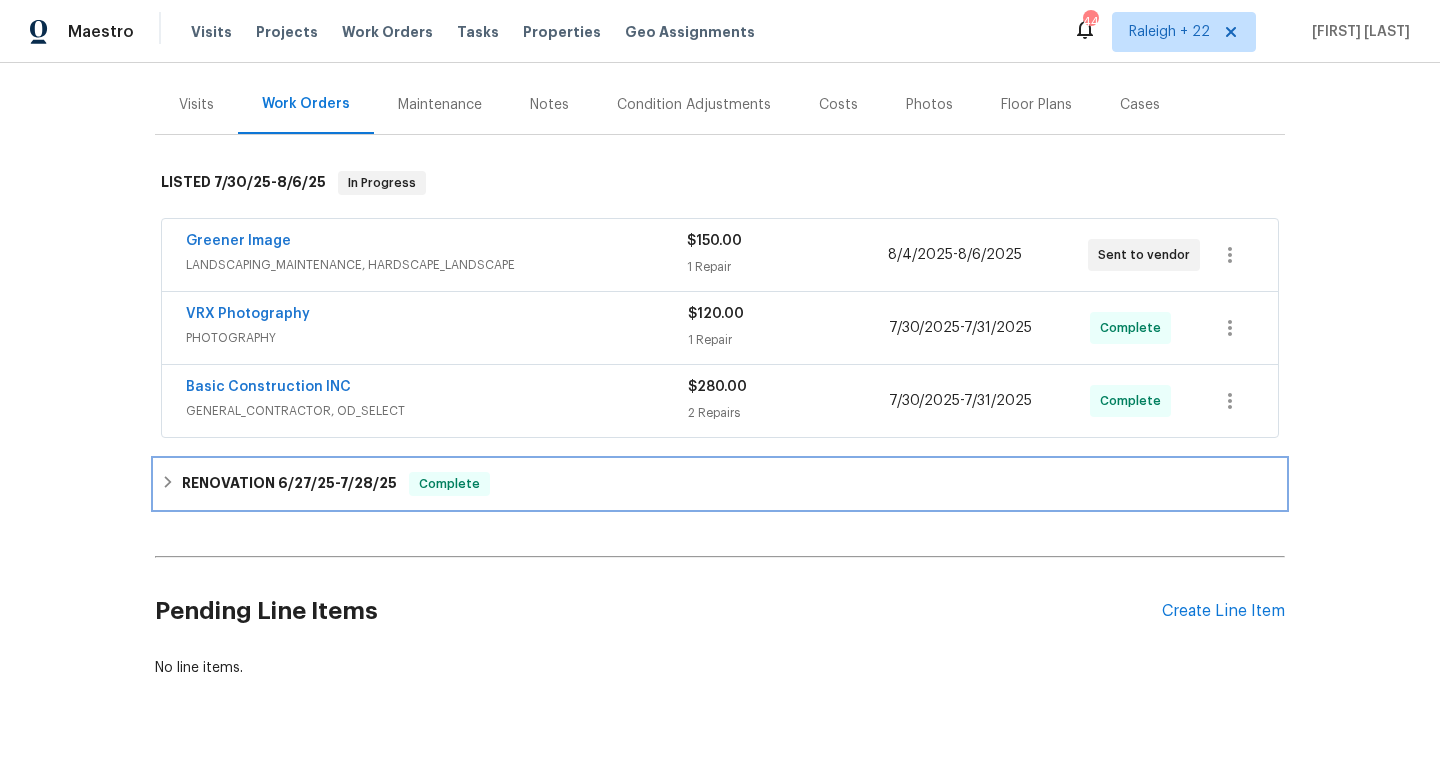 click 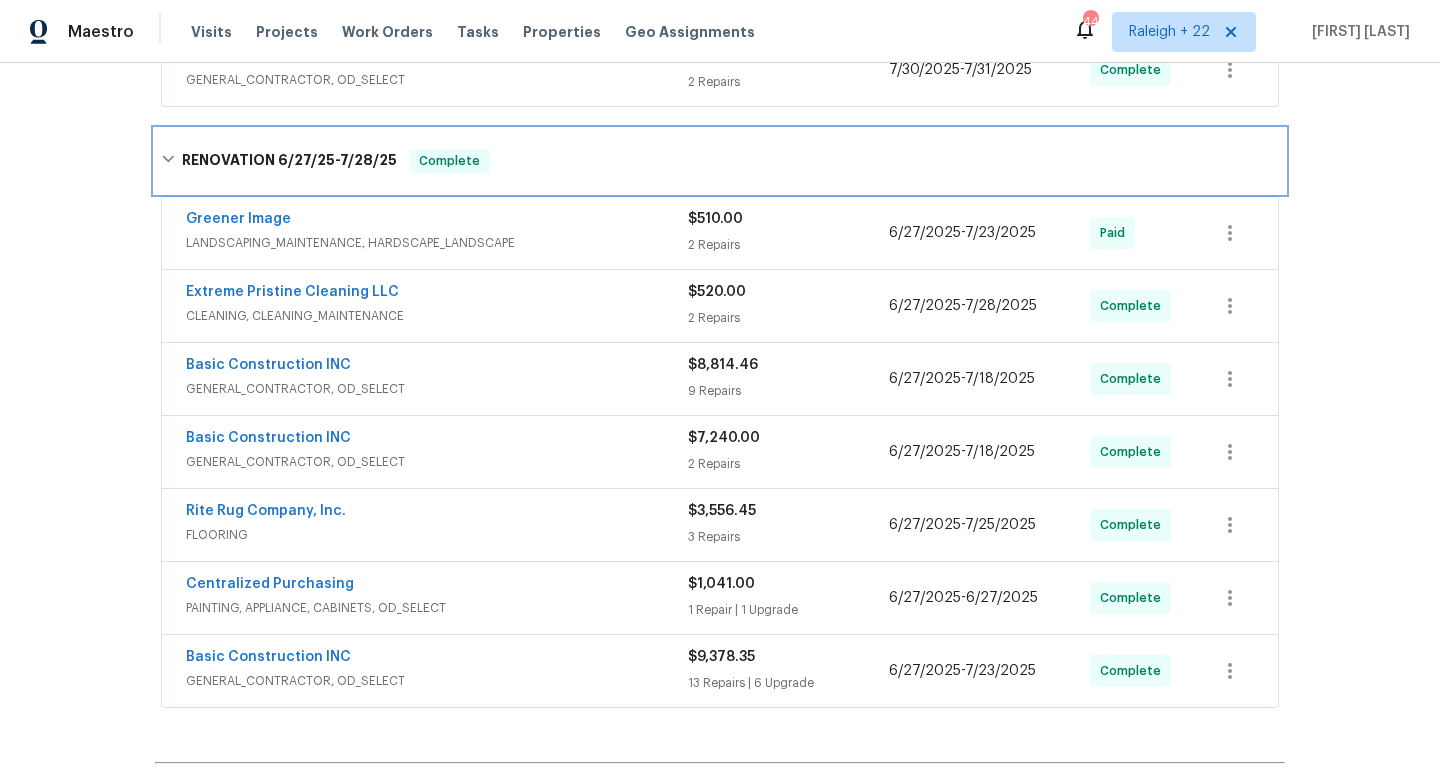 scroll, scrollTop: 592, scrollLeft: 0, axis: vertical 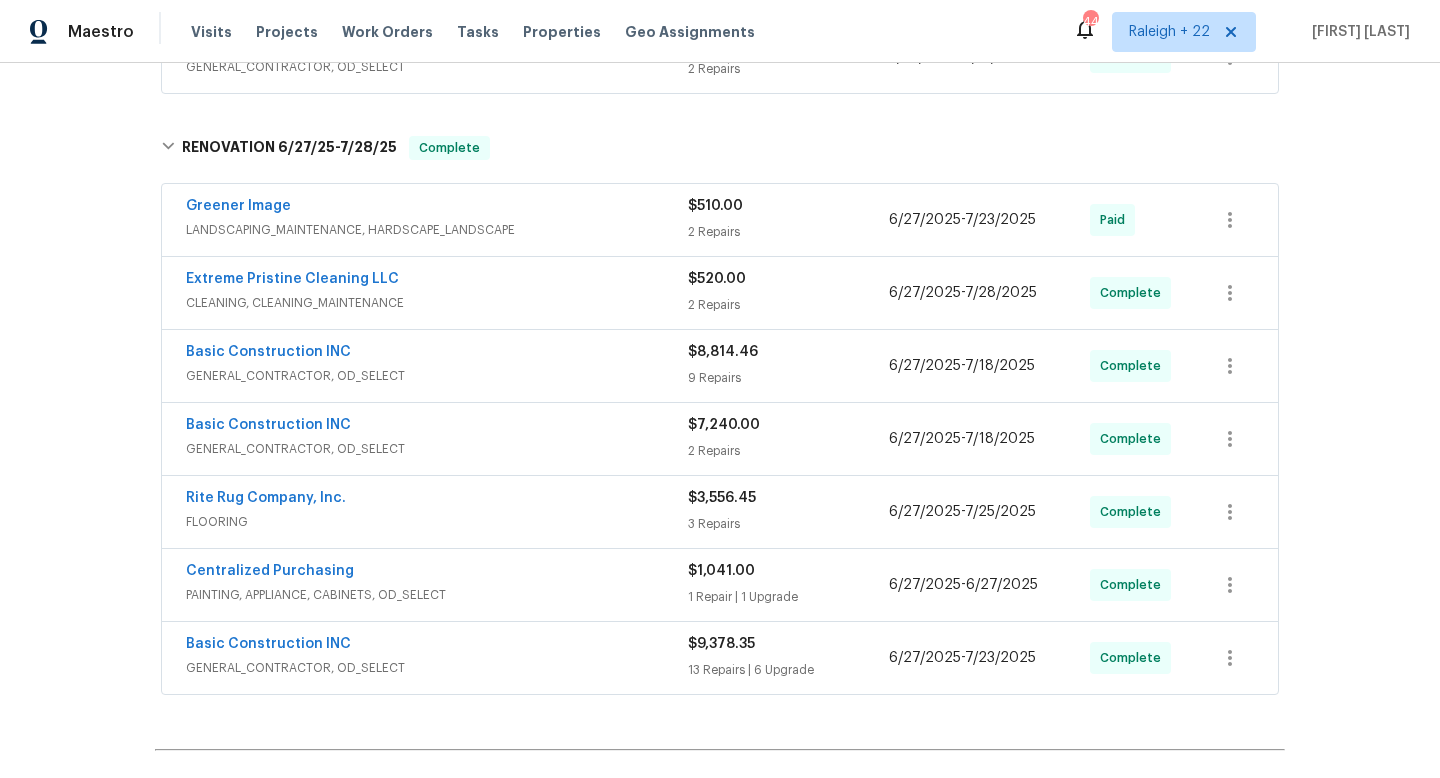 click on "LANDSCAPING_MAINTENANCE, HARDSCAPE_LANDSCAPE" at bounding box center (437, 230) 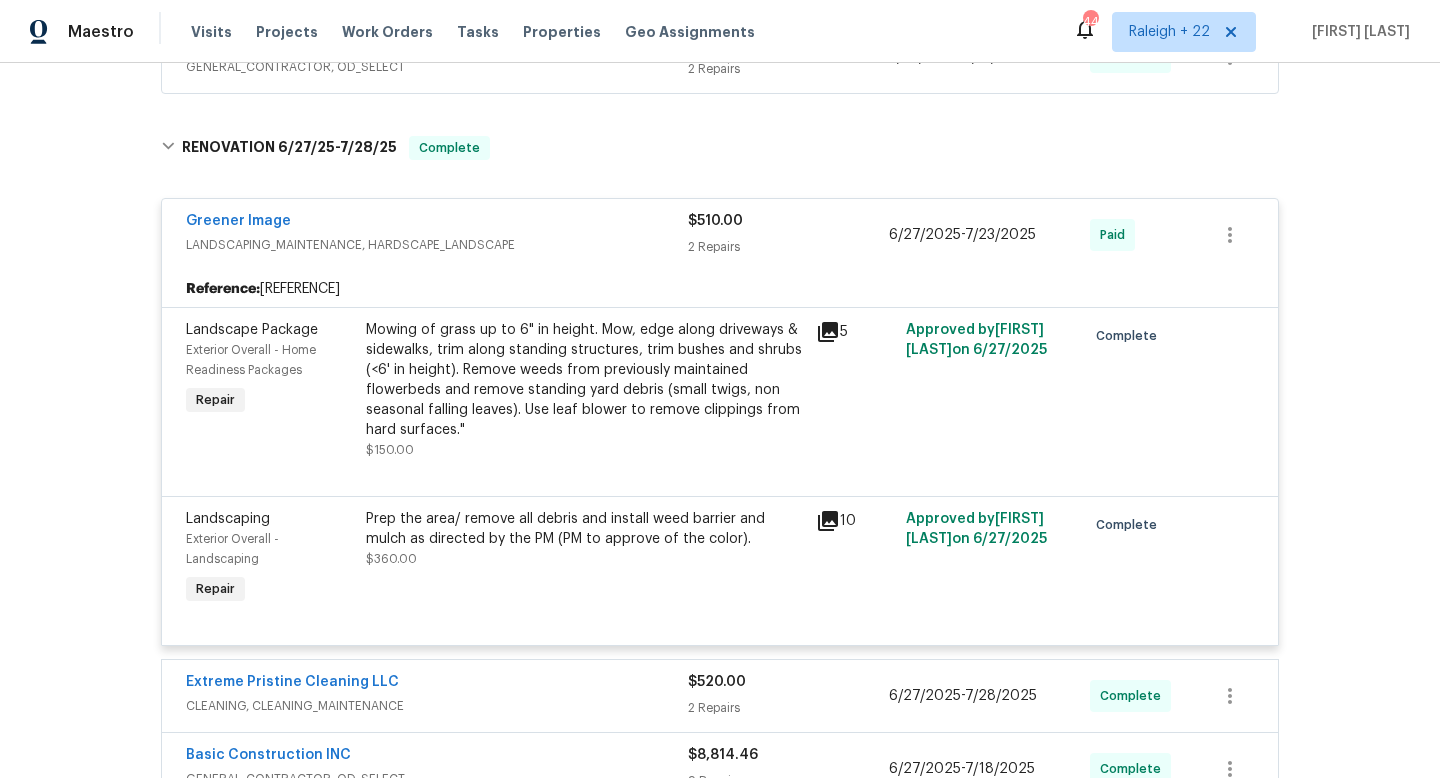 click on "Mowing of grass up to 6" in height. Mow, edge along driveways & sidewalks, trim along standing structures, trim bushes and shrubs (<6' in height). Remove weeds from previously maintained flowerbeds and remove standing yard debris (small twigs, non seasonal falling leaves).  Use leaf blower to remove clippings from hard surfaces."" at bounding box center [585, 380] 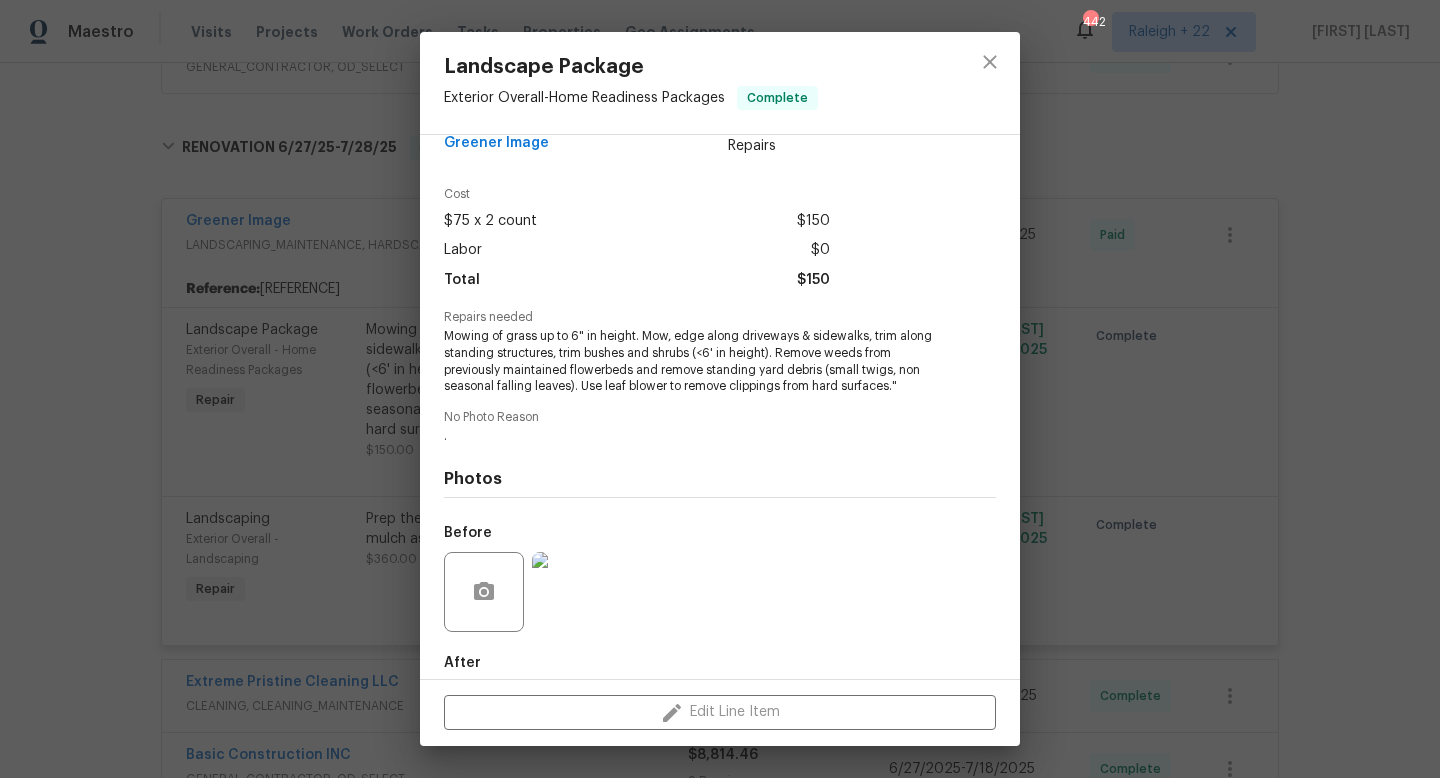 scroll, scrollTop: 3, scrollLeft: 0, axis: vertical 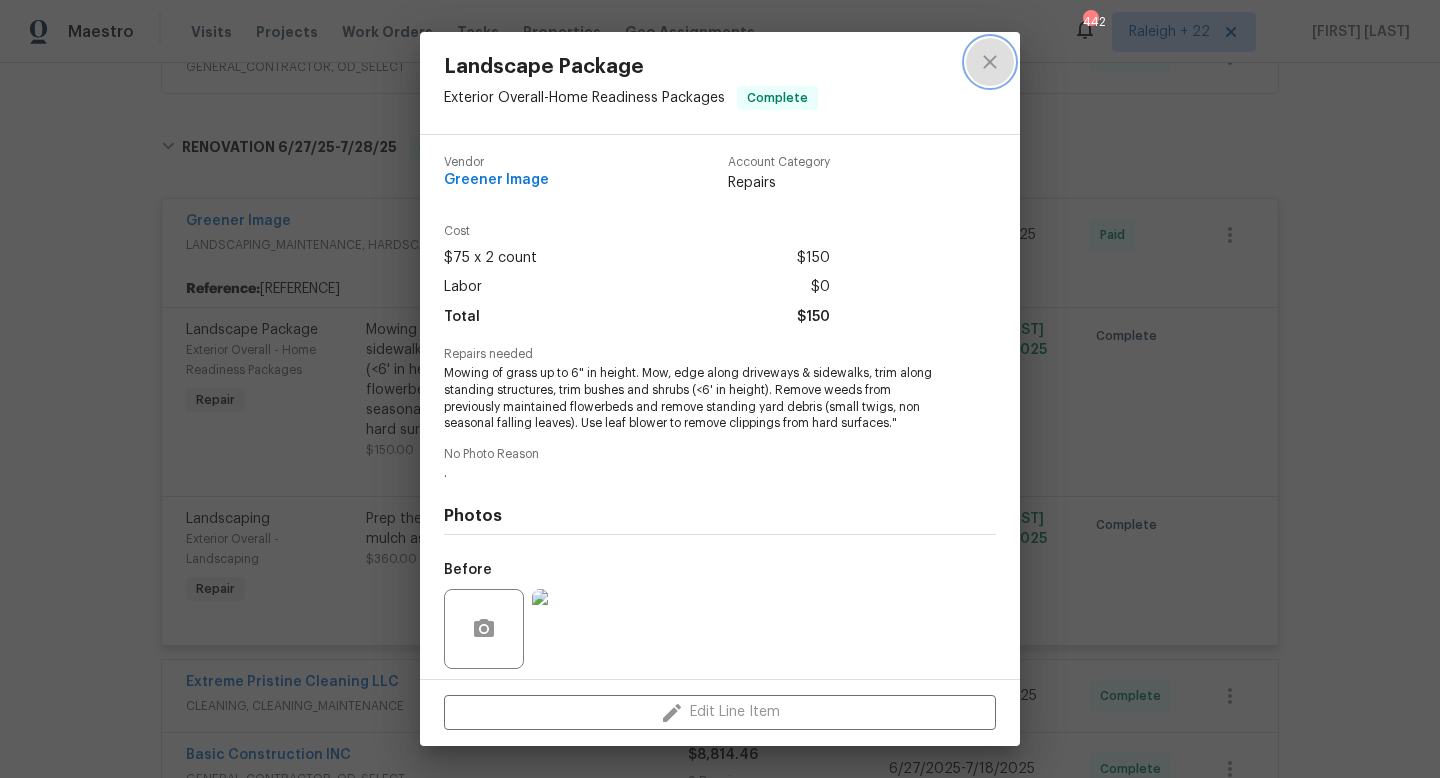 click at bounding box center (990, 62) 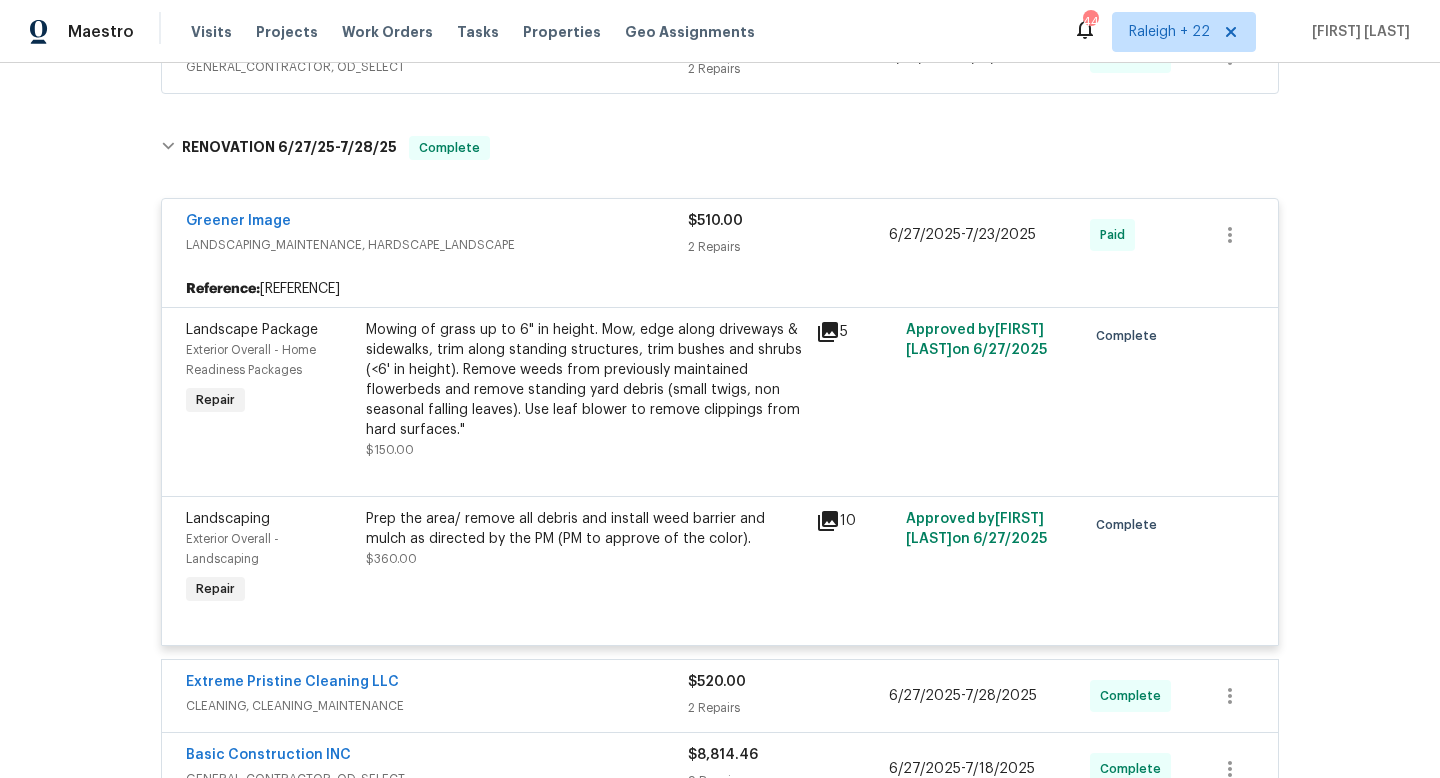 click on "Mowing of grass up to 6" in height. Mow, edge along driveways & sidewalks, trim along standing structures, trim bushes and shrubs (<6' in height). Remove weeds from previously maintained flowerbeds and remove standing yard debris (small twigs, non seasonal falling leaves).  Use leaf blower to remove clippings from hard surfaces."" at bounding box center [585, 380] 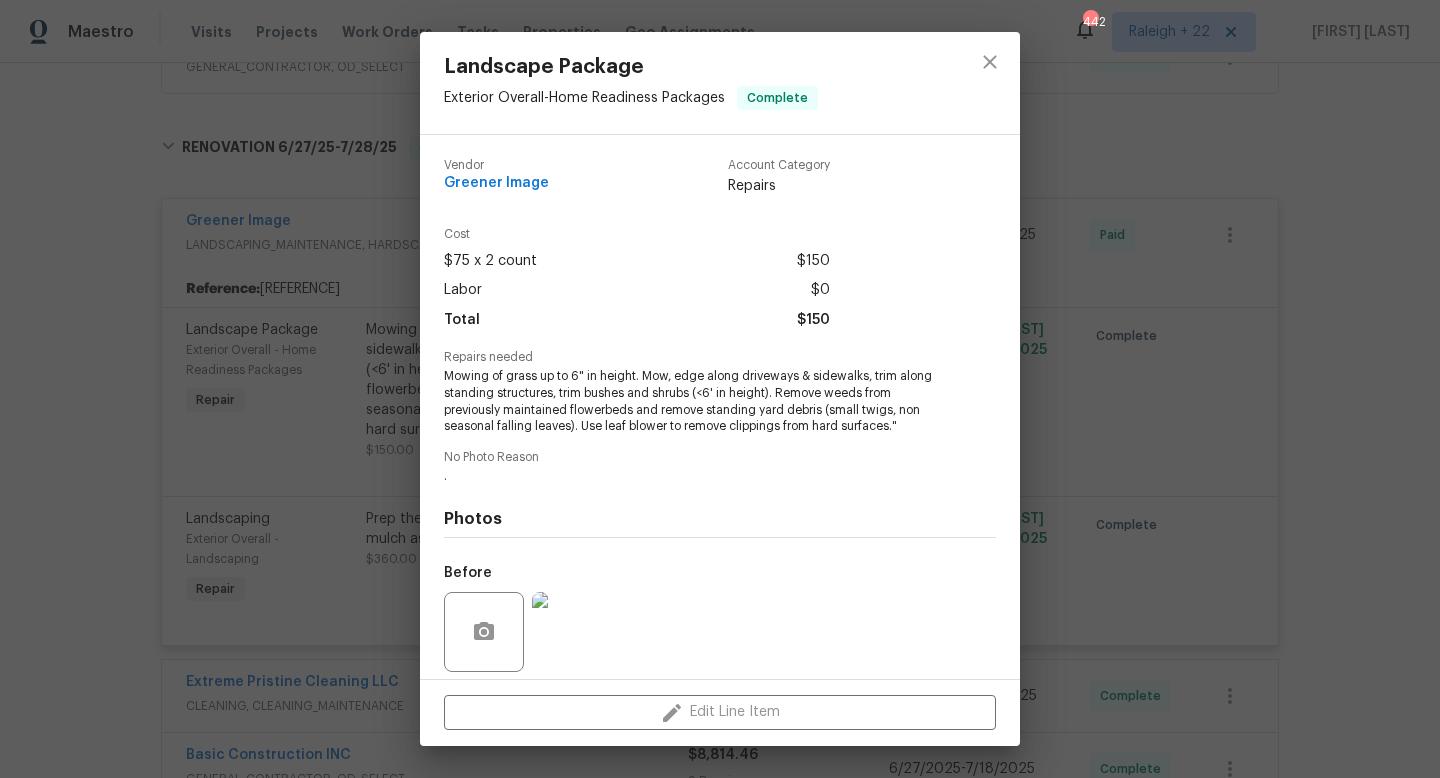 scroll, scrollTop: 143, scrollLeft: 0, axis: vertical 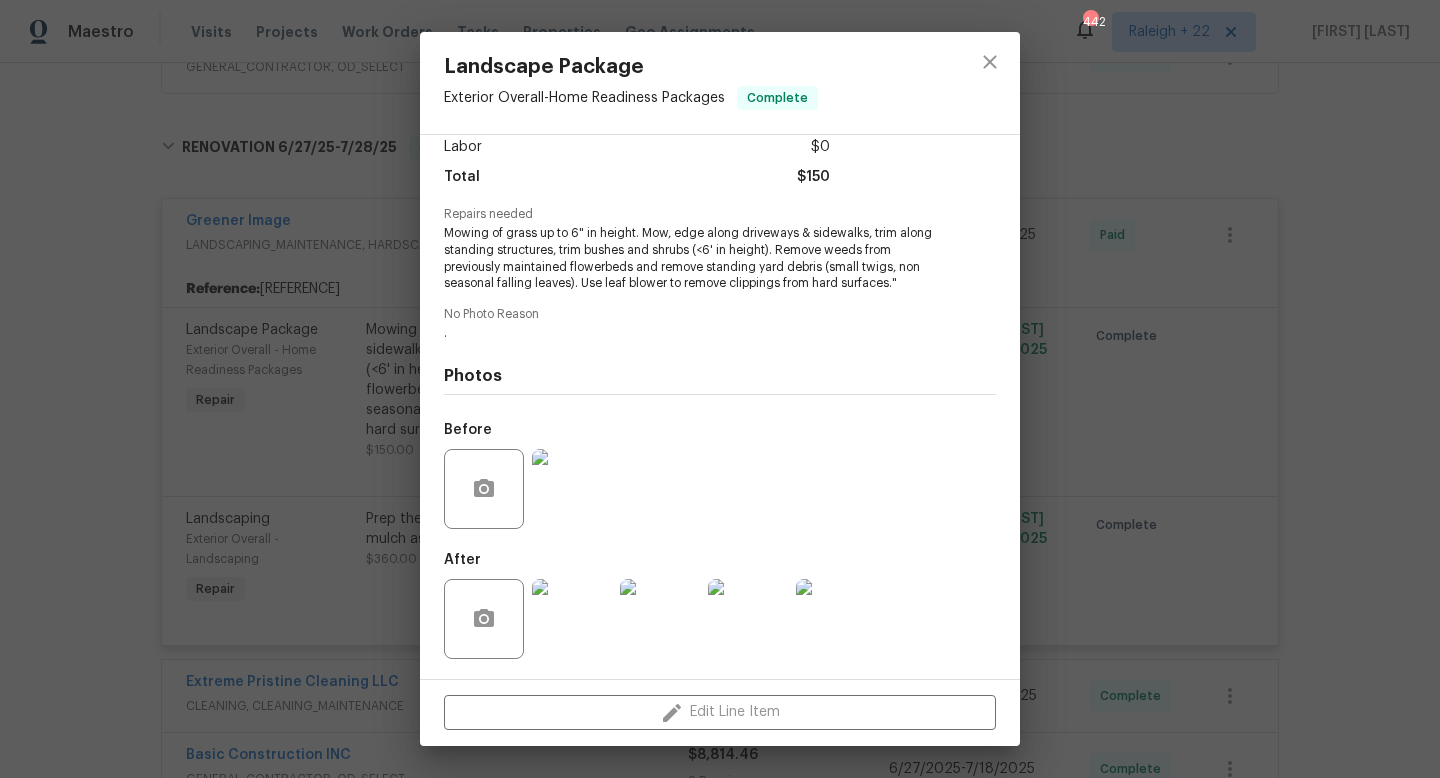 click at bounding box center [572, 619] 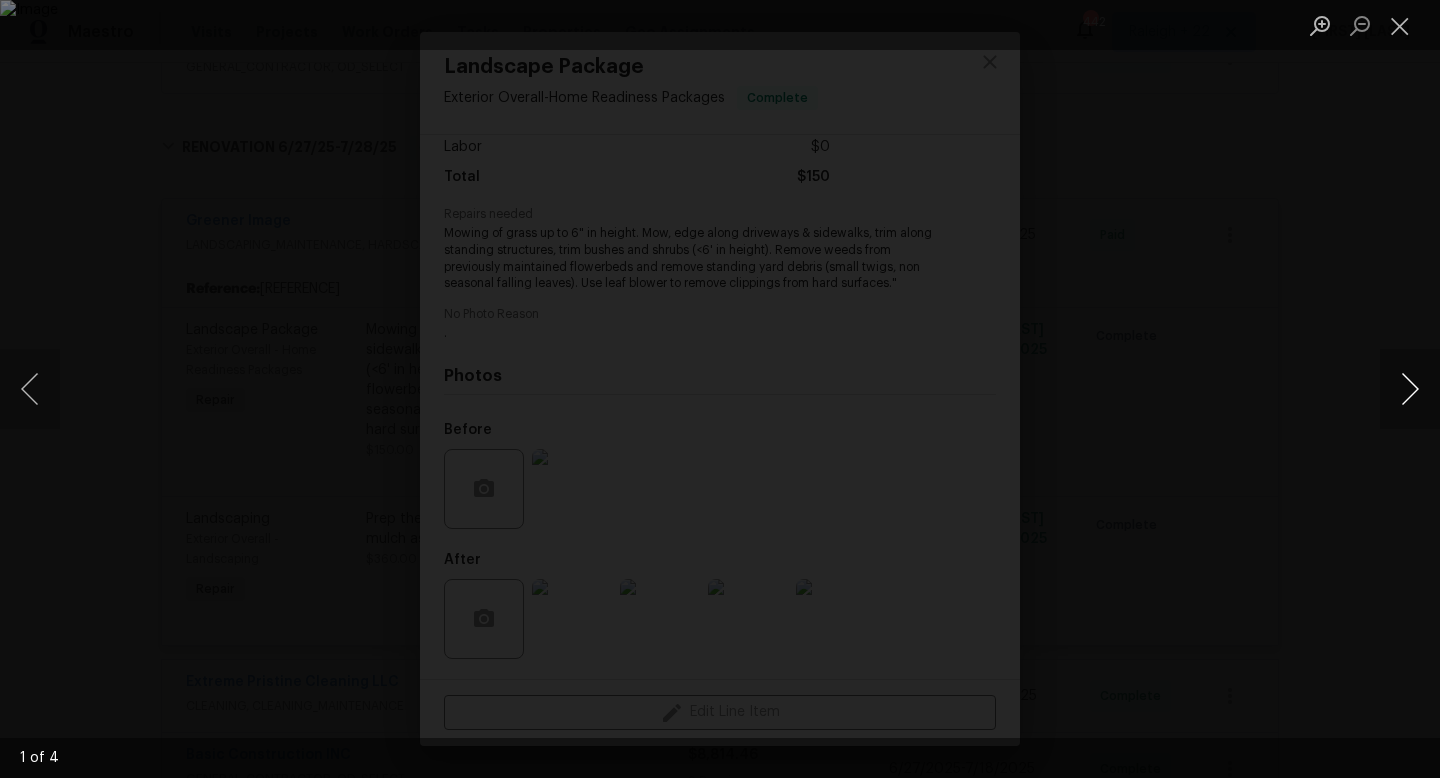 click at bounding box center (1410, 389) 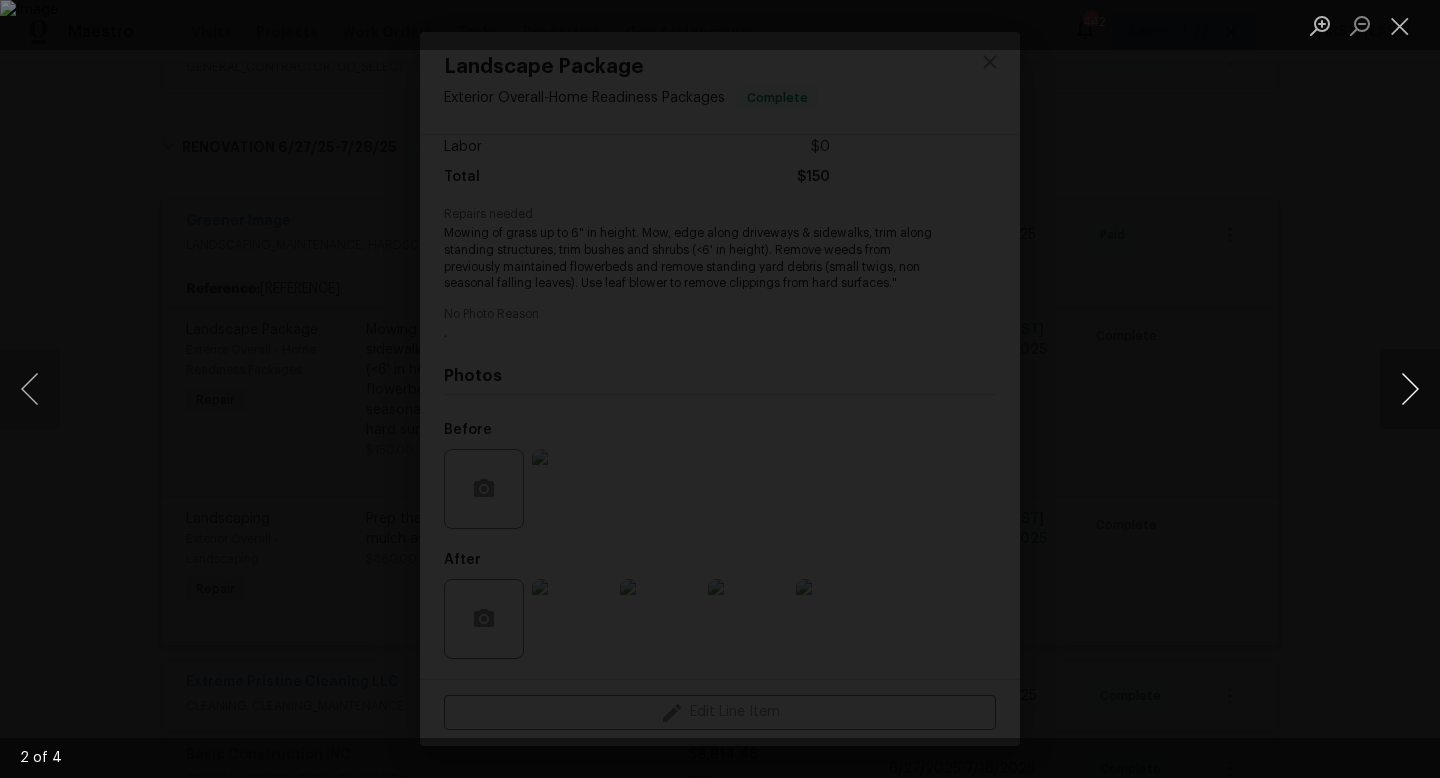 click at bounding box center [1410, 389] 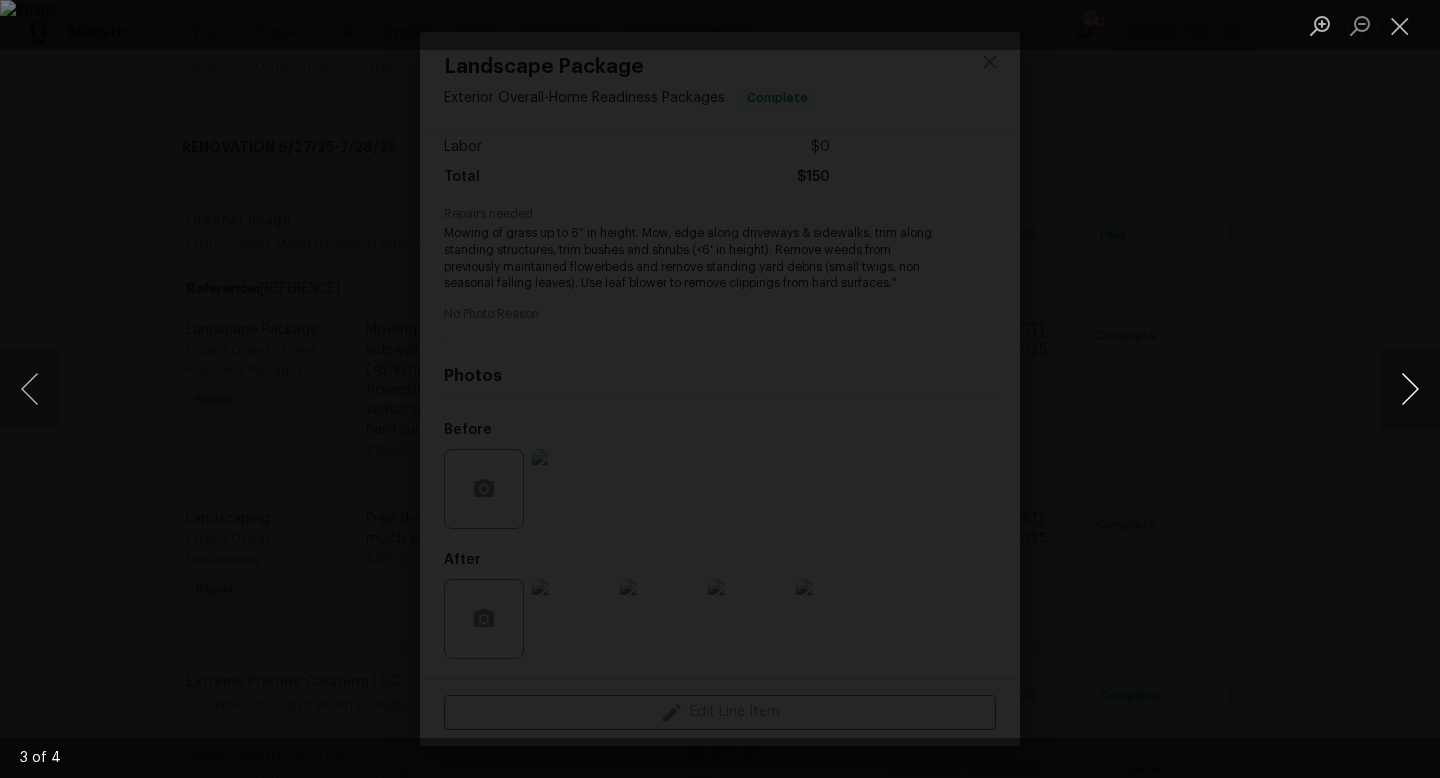 click at bounding box center [1410, 389] 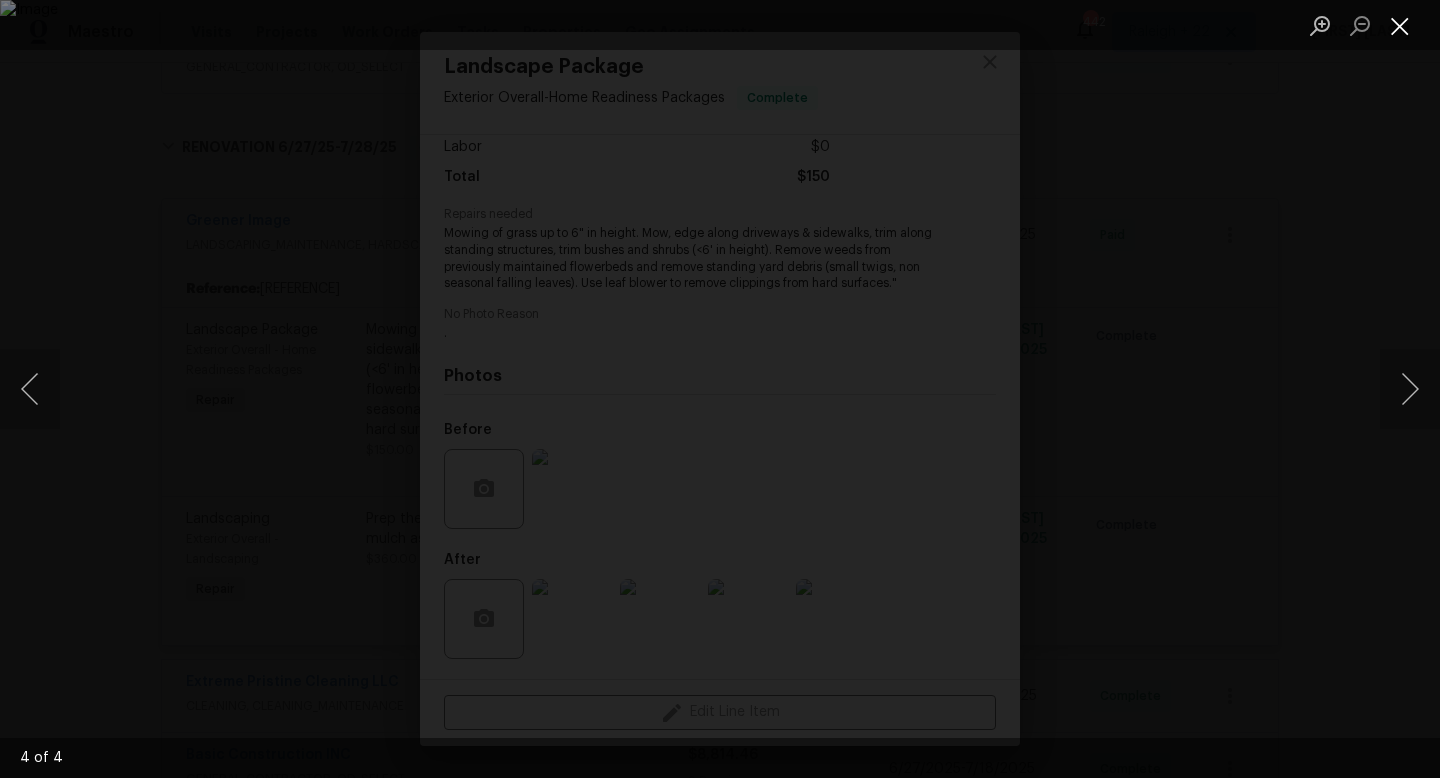 click at bounding box center [1400, 25] 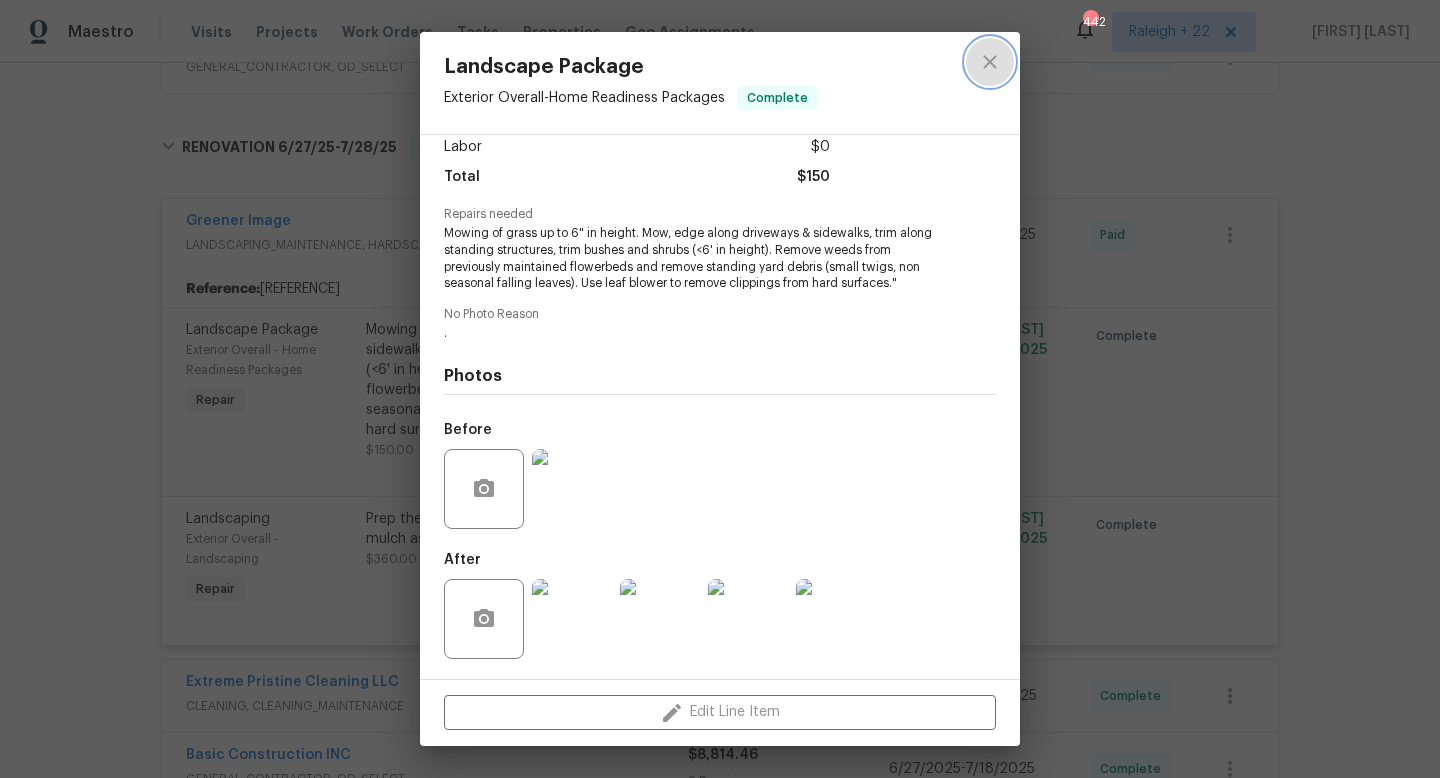 click 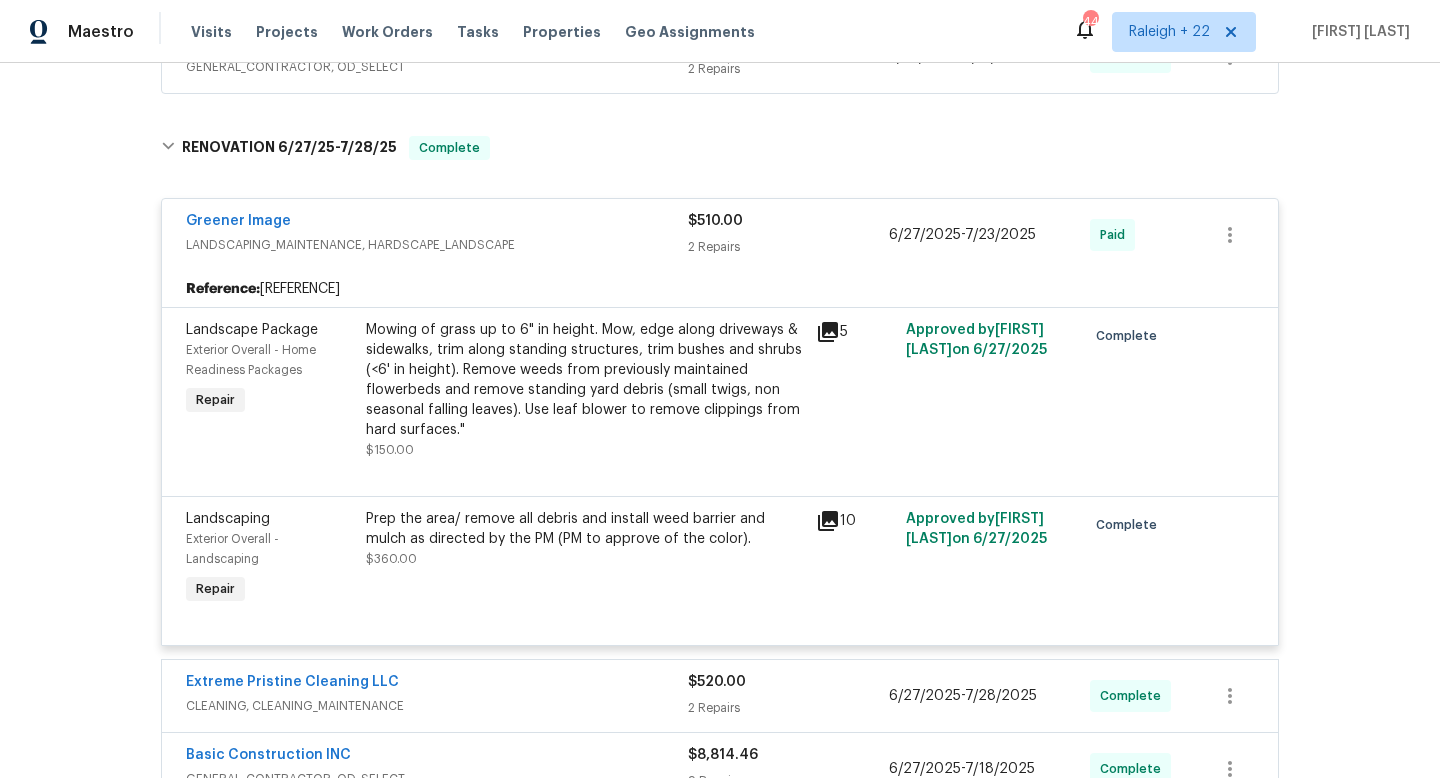 click on "Prep the area/ remove all debris and install weed barrier and mulch as directed by the PM (PM to approve of the color)." at bounding box center [585, 529] 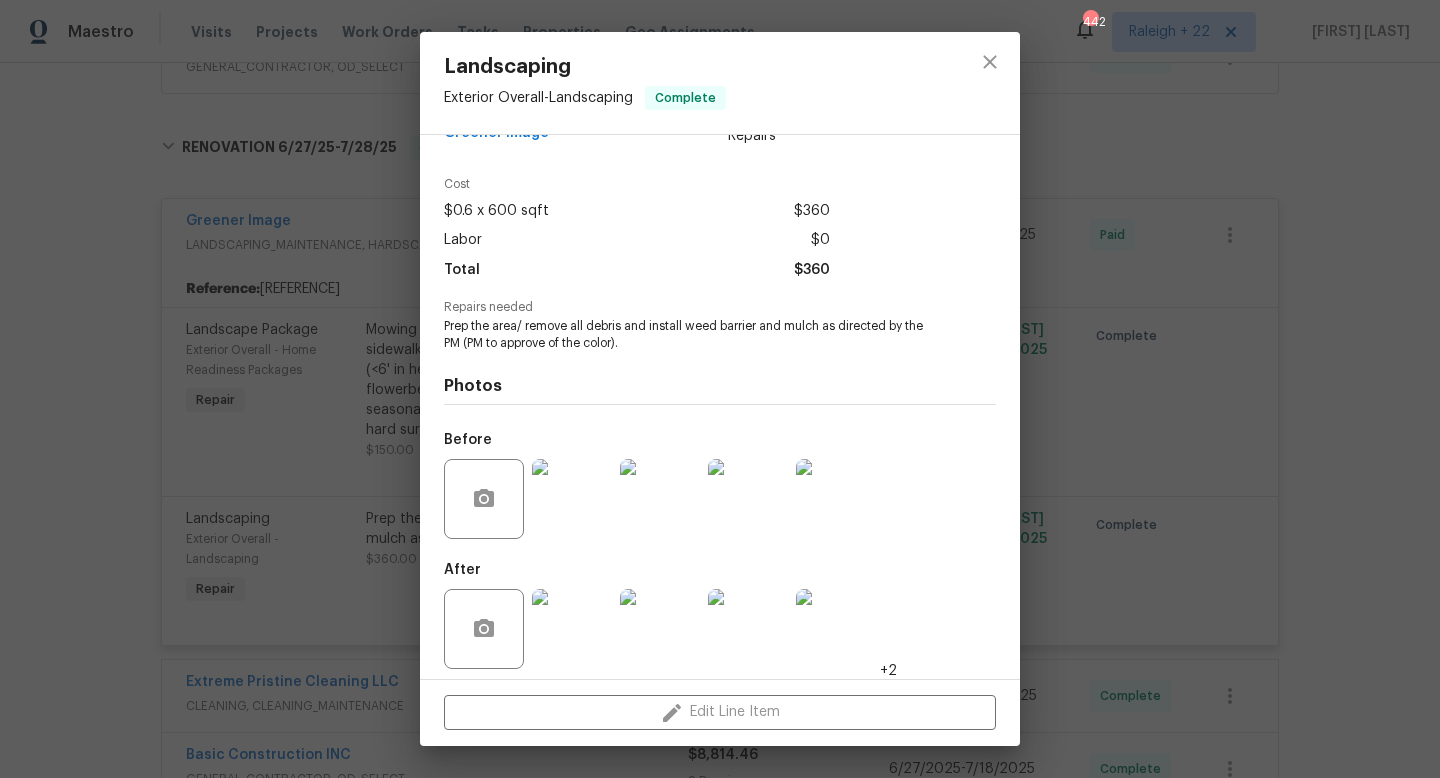 scroll, scrollTop: 60, scrollLeft: 0, axis: vertical 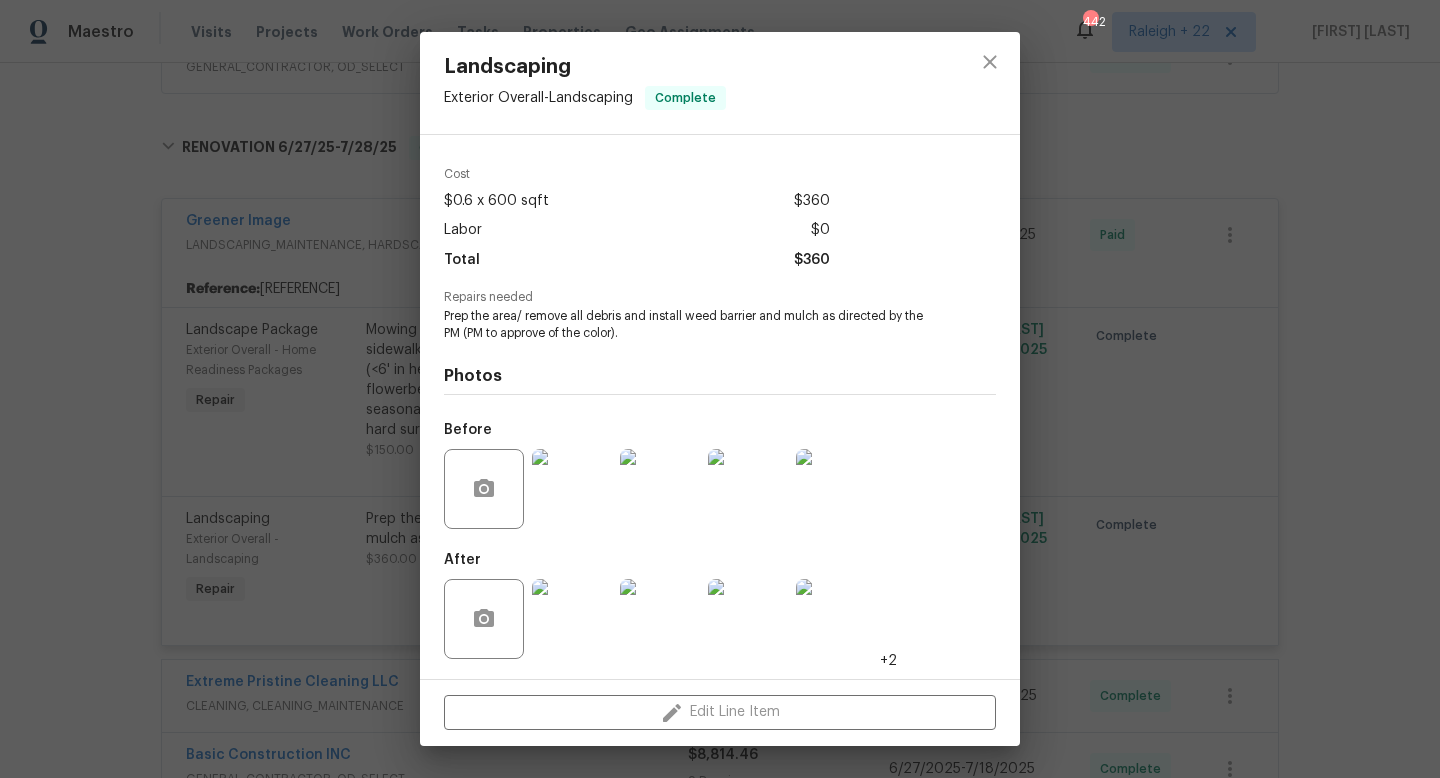 click at bounding box center [572, 619] 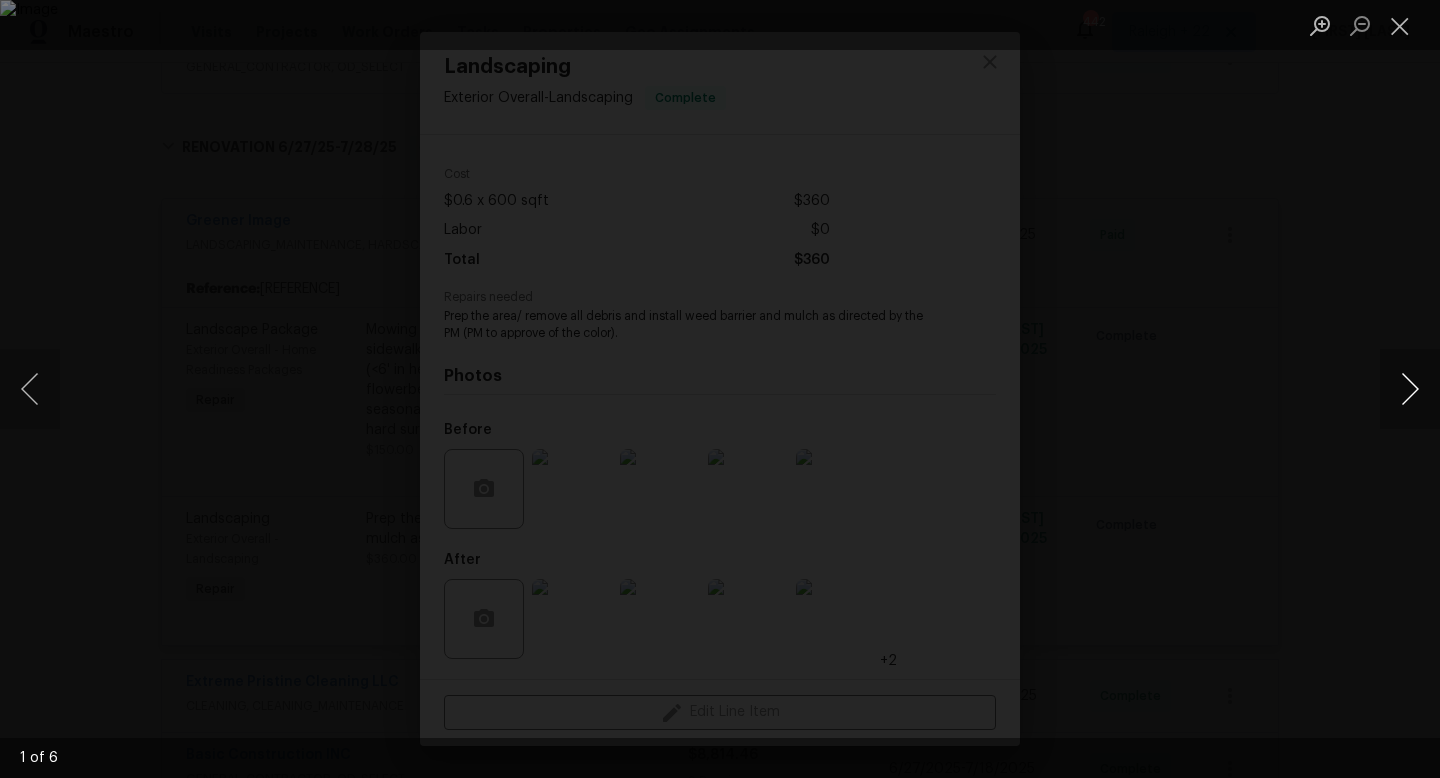 click at bounding box center [1410, 389] 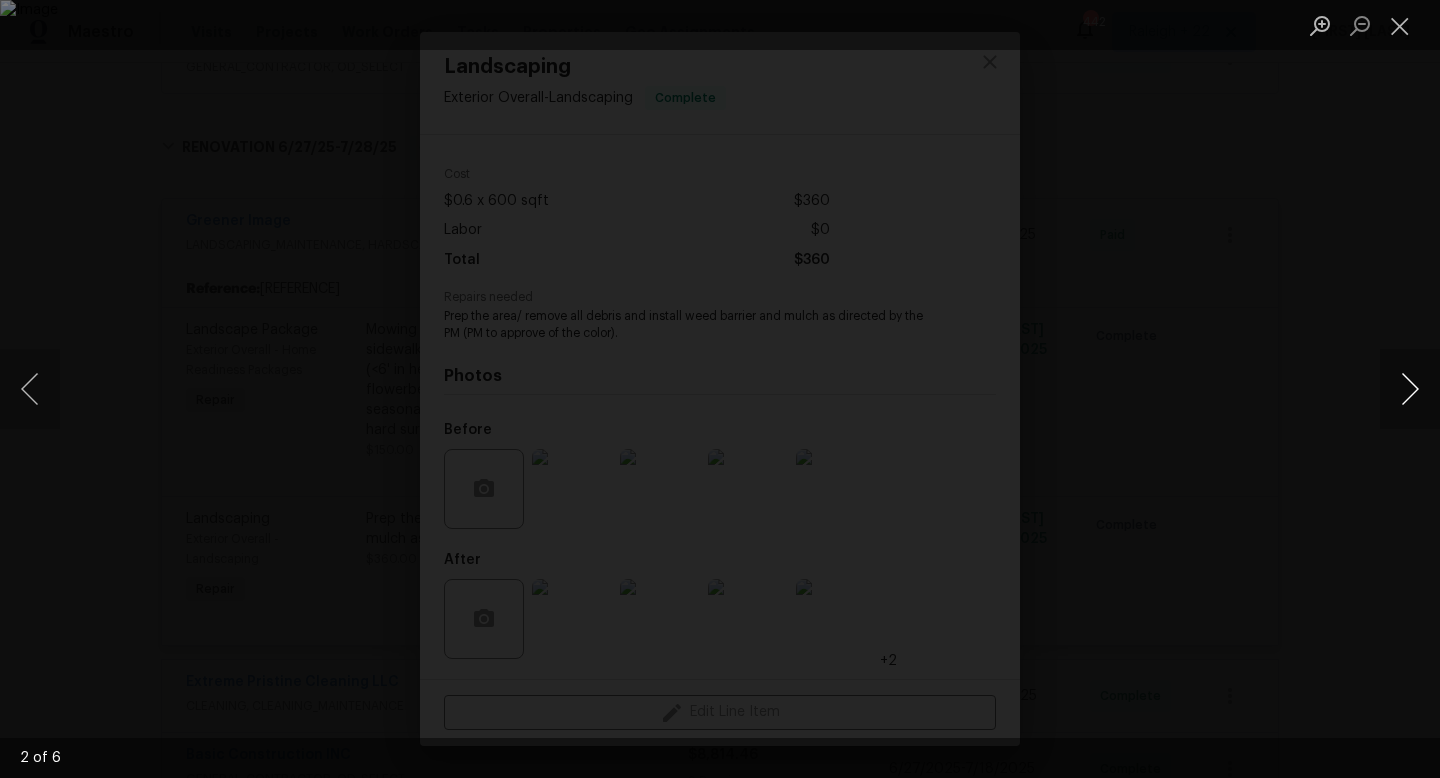 click at bounding box center [1410, 389] 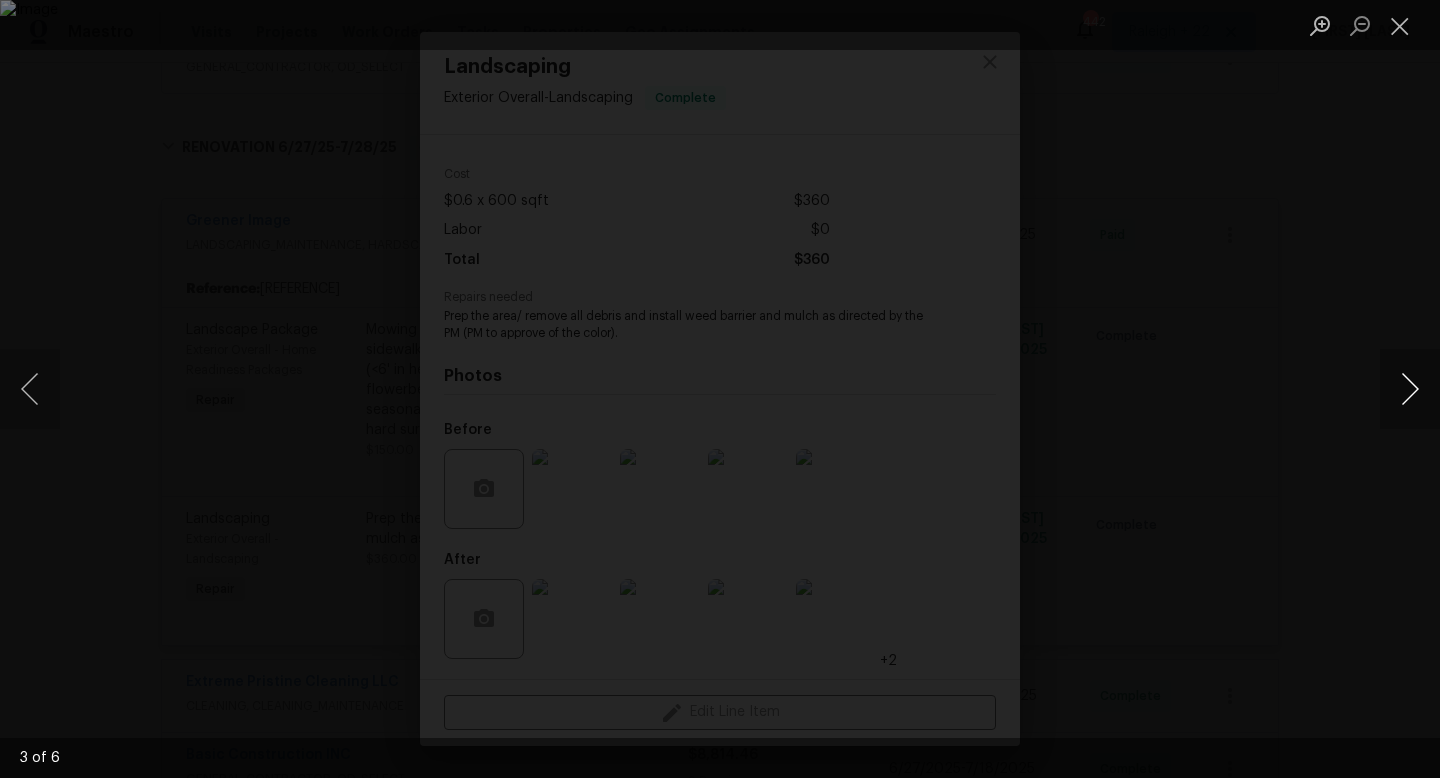 click at bounding box center (1410, 389) 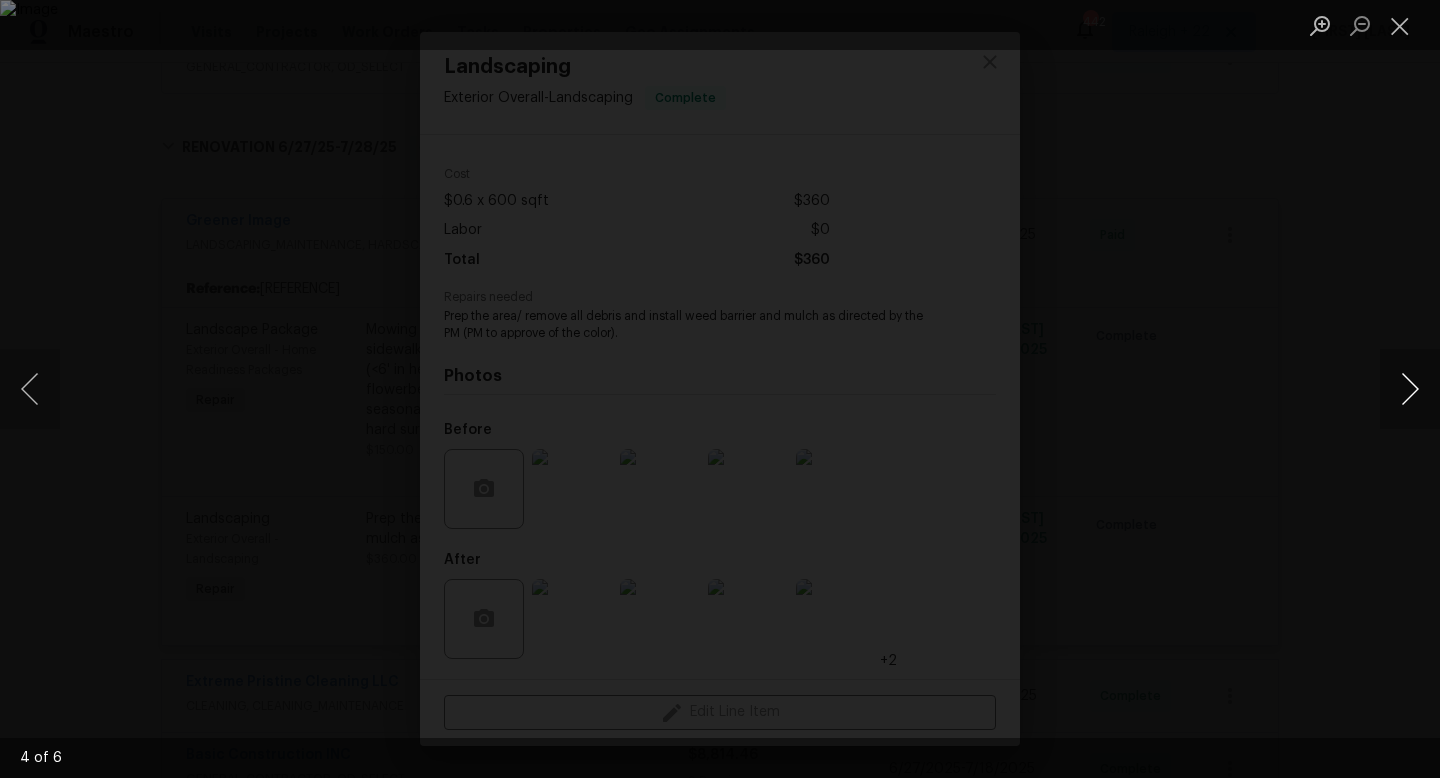 click at bounding box center [1410, 389] 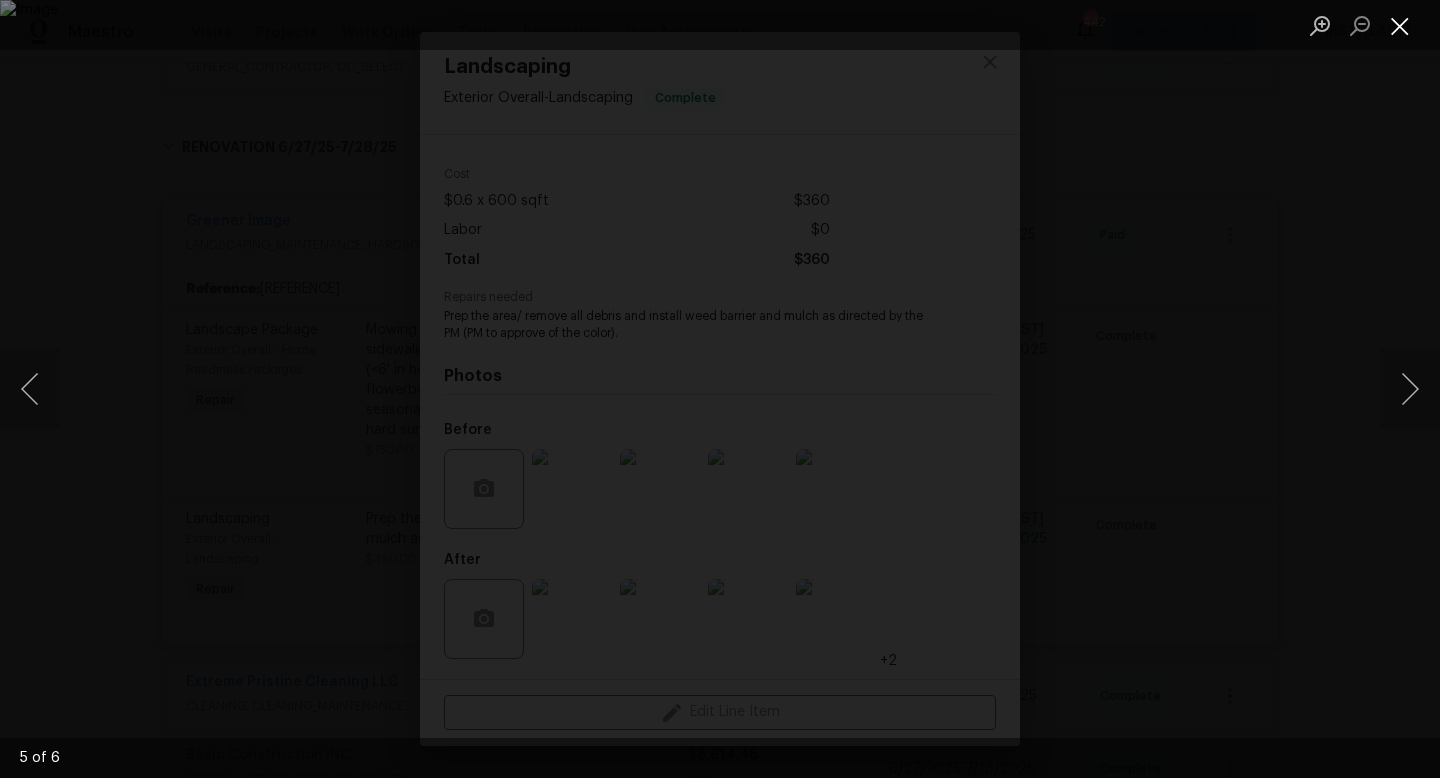 click at bounding box center (1400, 25) 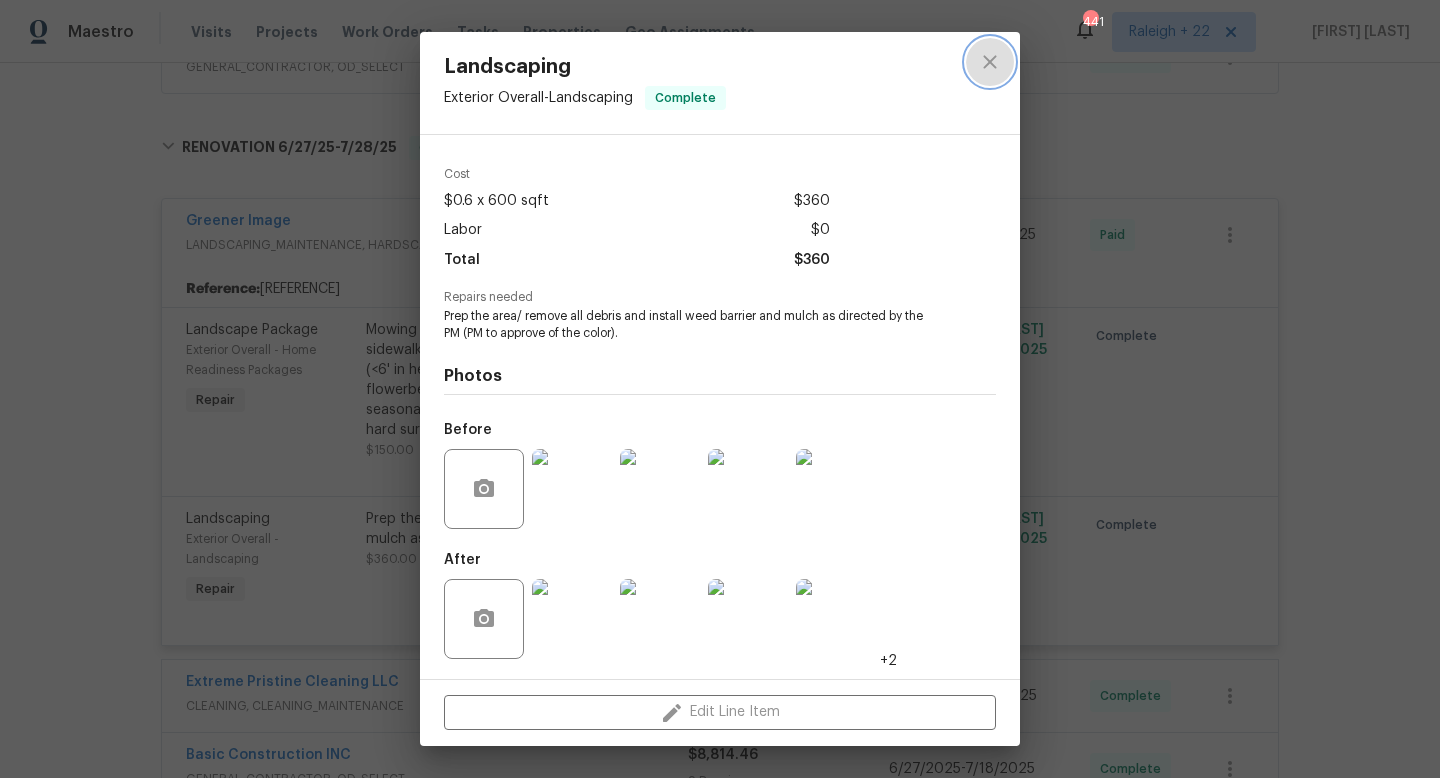 click at bounding box center [990, 62] 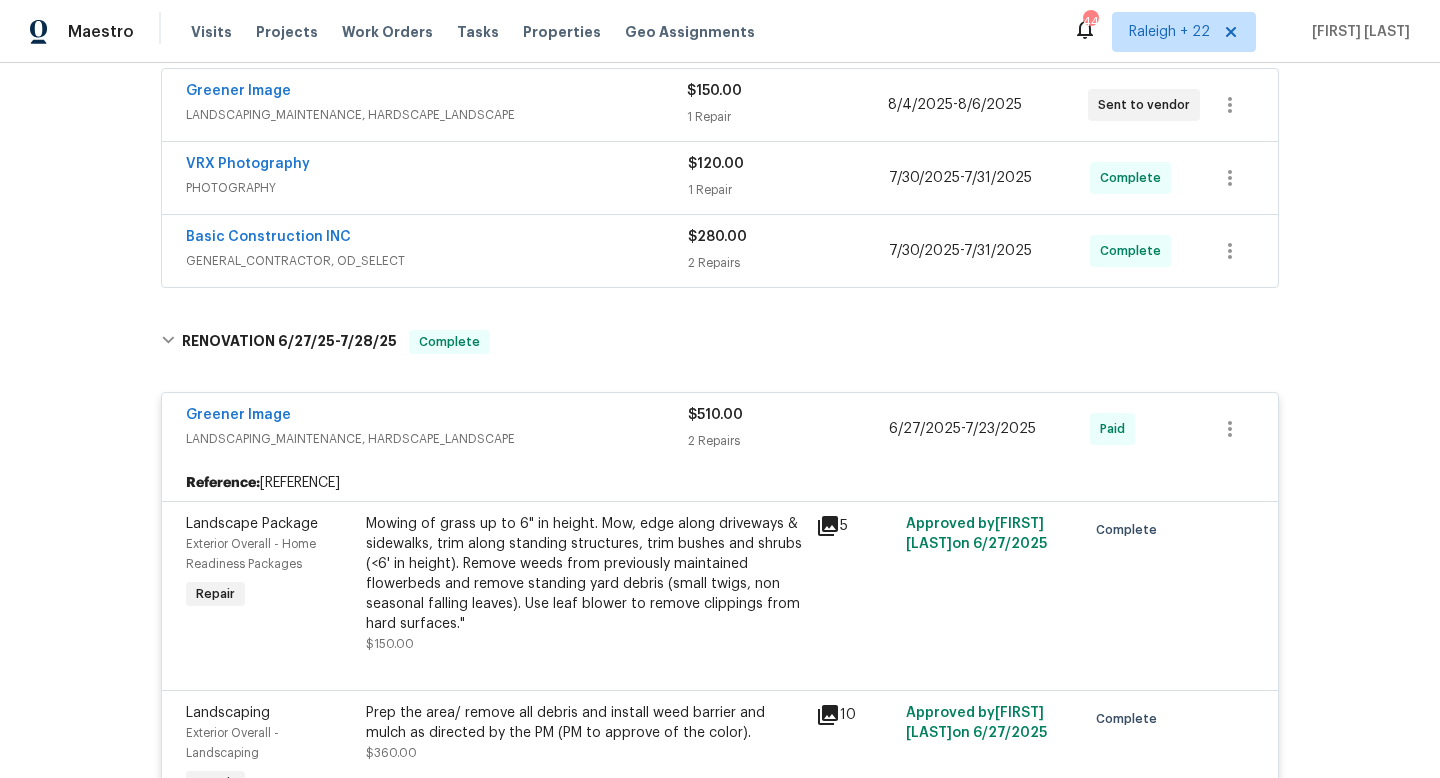 scroll, scrollTop: 0, scrollLeft: 0, axis: both 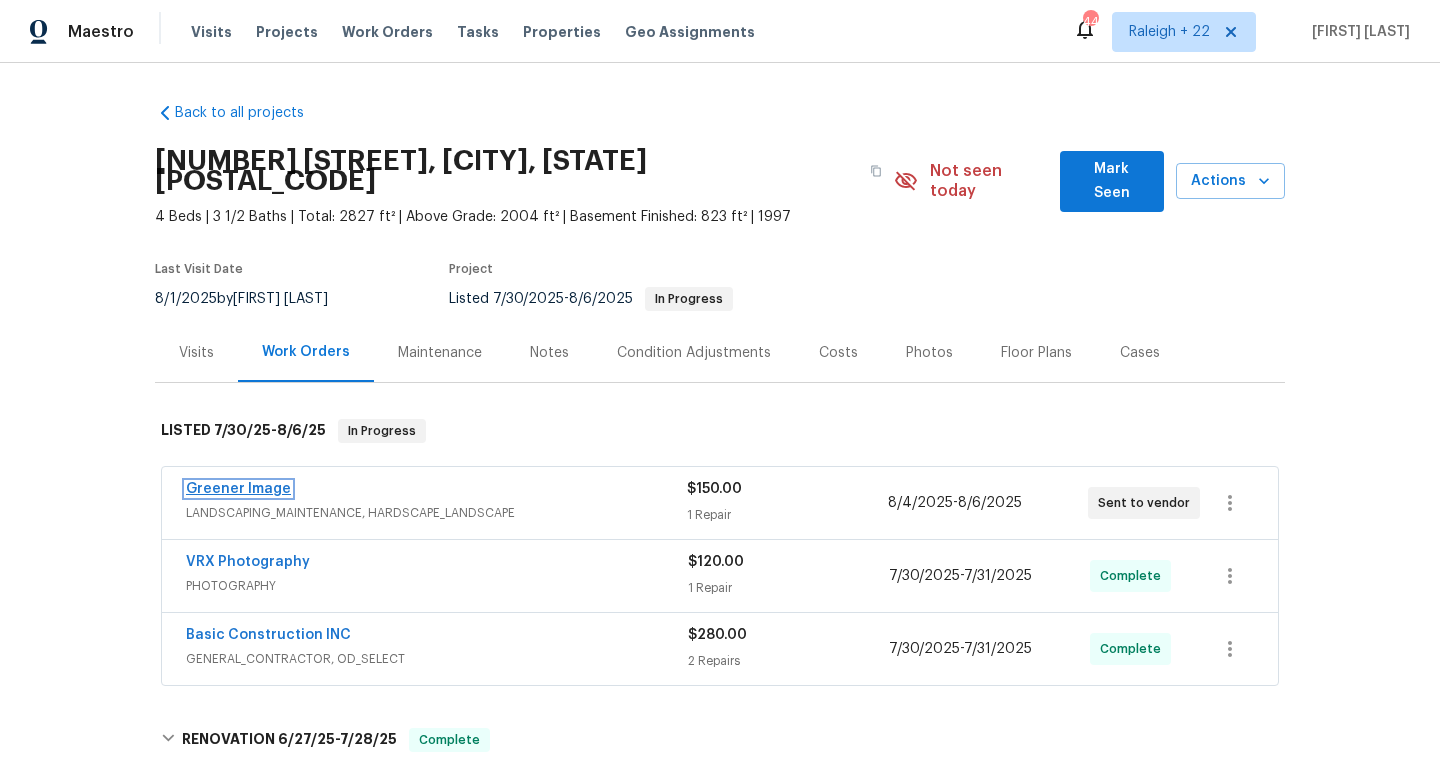 click on "Greener Image" at bounding box center [238, 489] 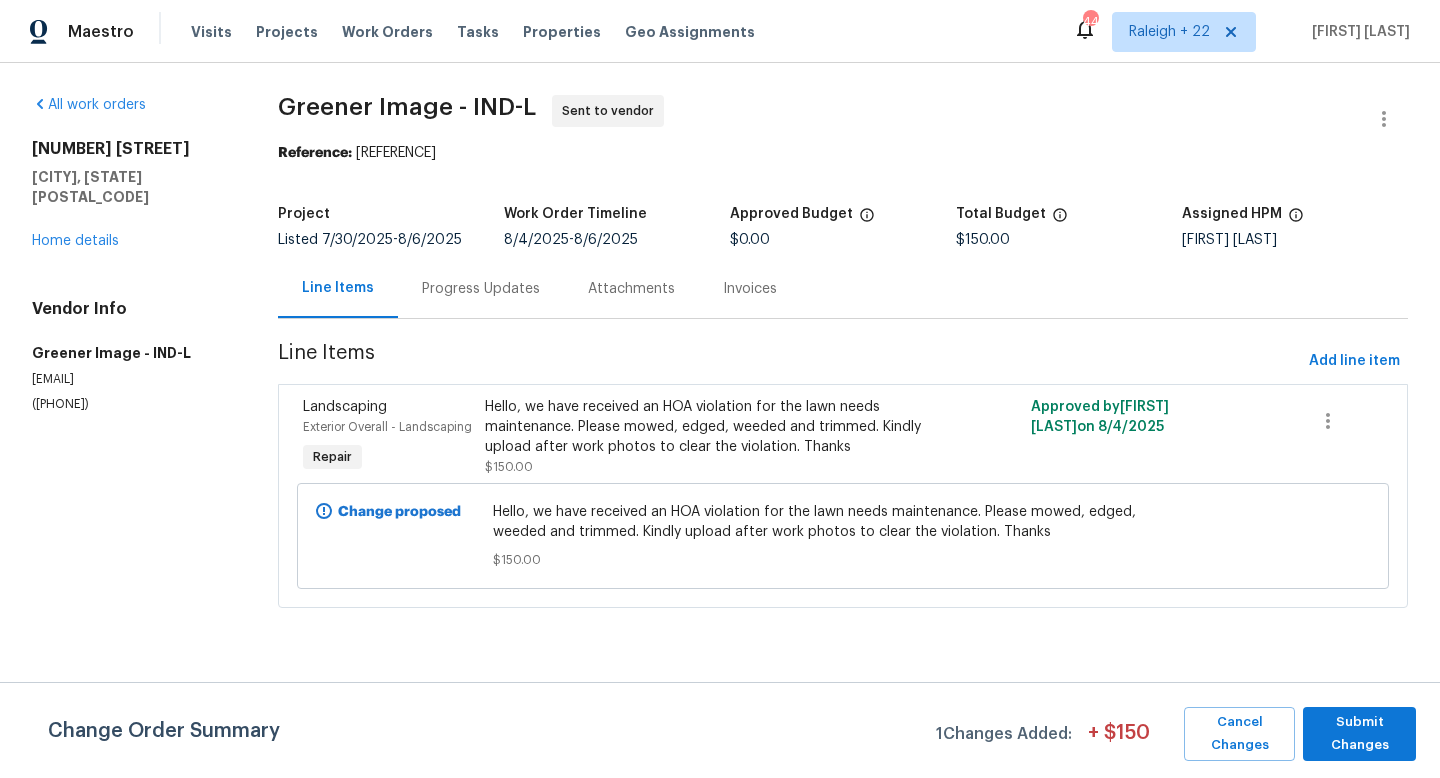 drag, startPoint x: 121, startPoint y: 383, endPoint x: 13, endPoint y: 383, distance: 108 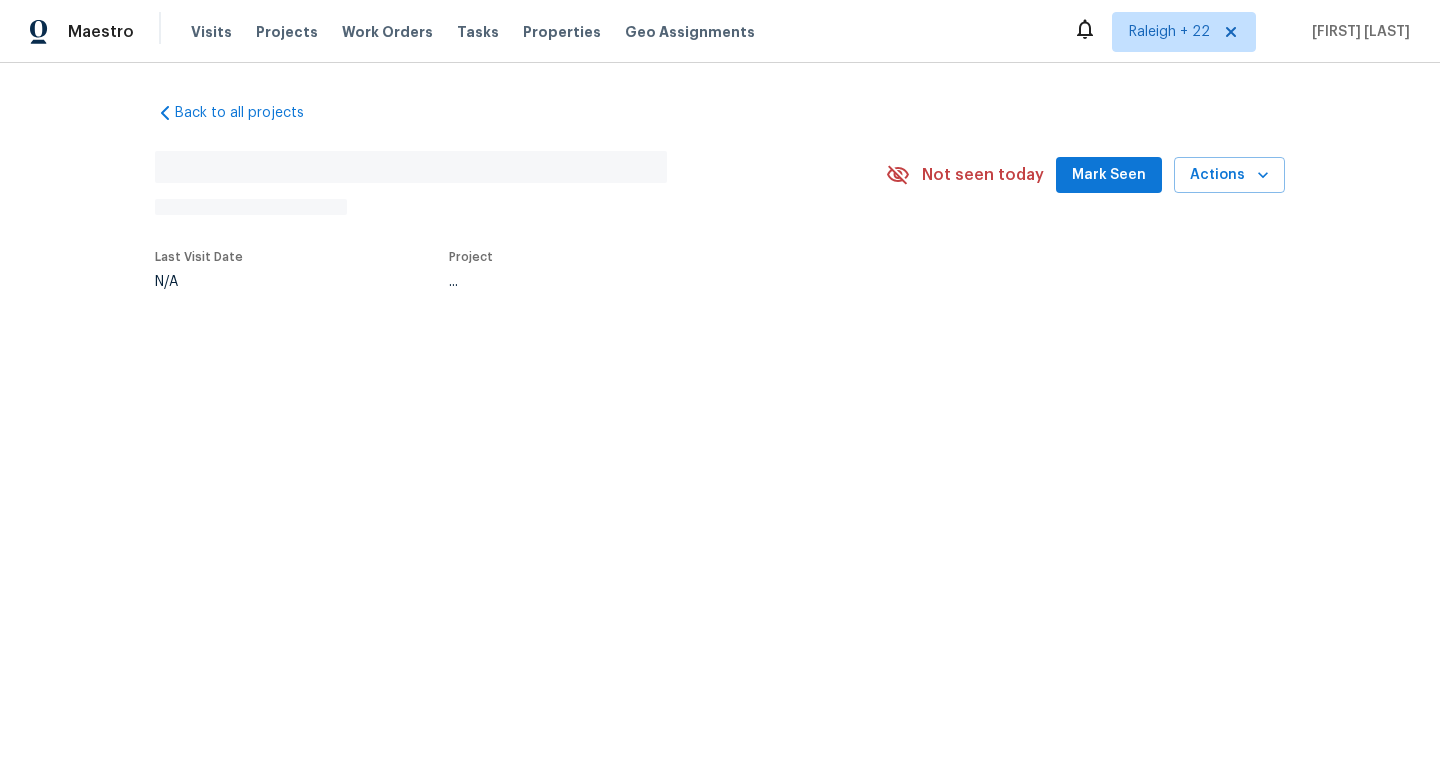 scroll, scrollTop: 0, scrollLeft: 0, axis: both 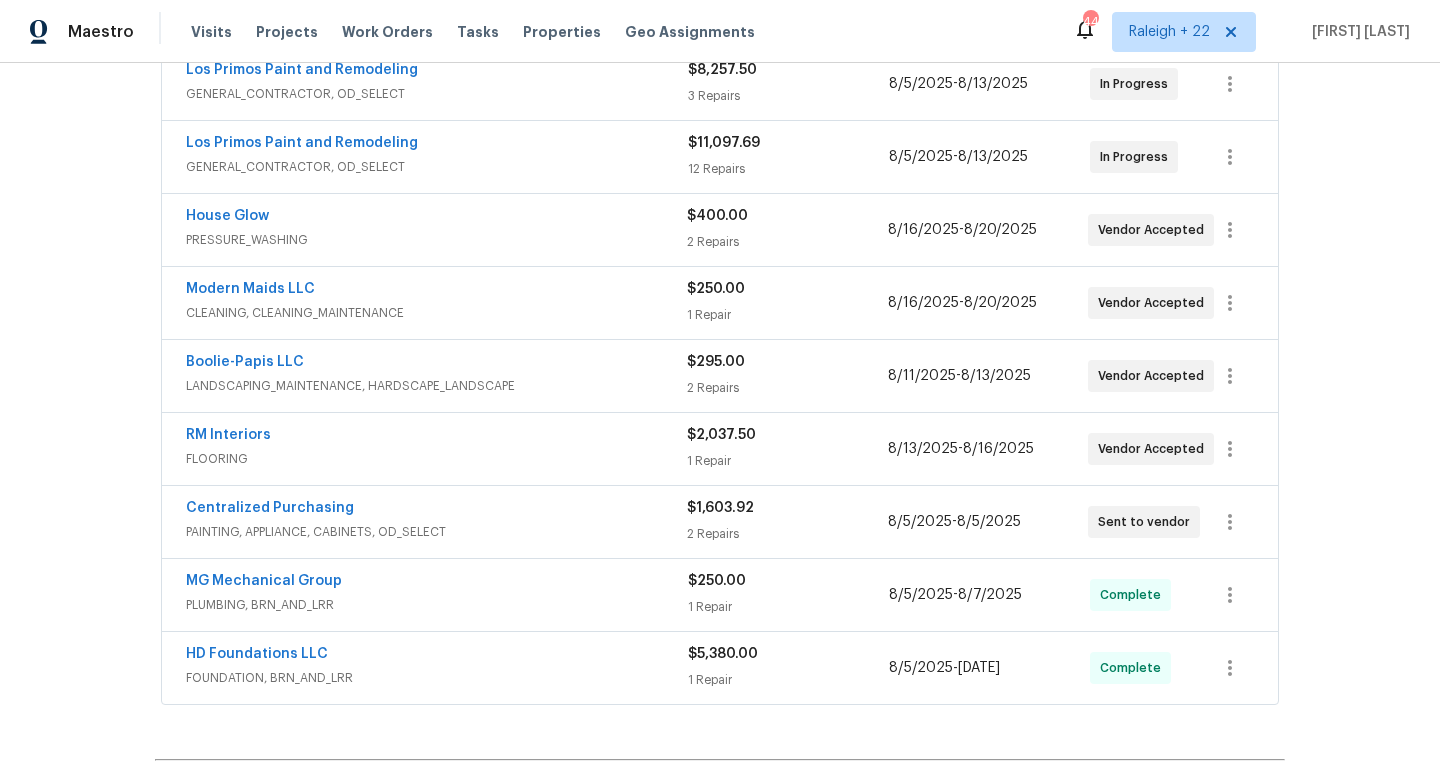 click on "Boolie-Papis LLC LANDSCAPING_MAINTENANCE, HARDSCAPE_LANDSCAPE" at bounding box center [436, 376] 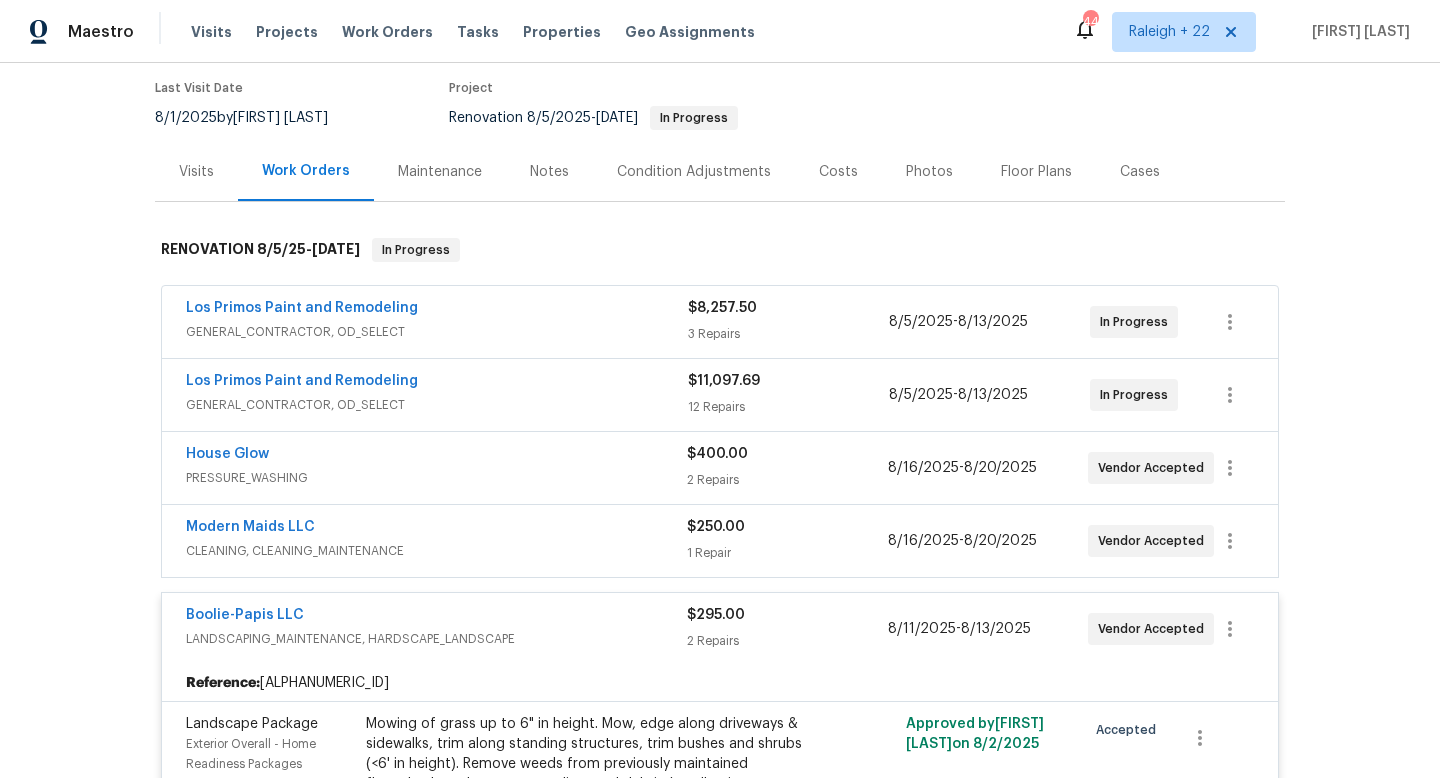 scroll, scrollTop: 174, scrollLeft: 0, axis: vertical 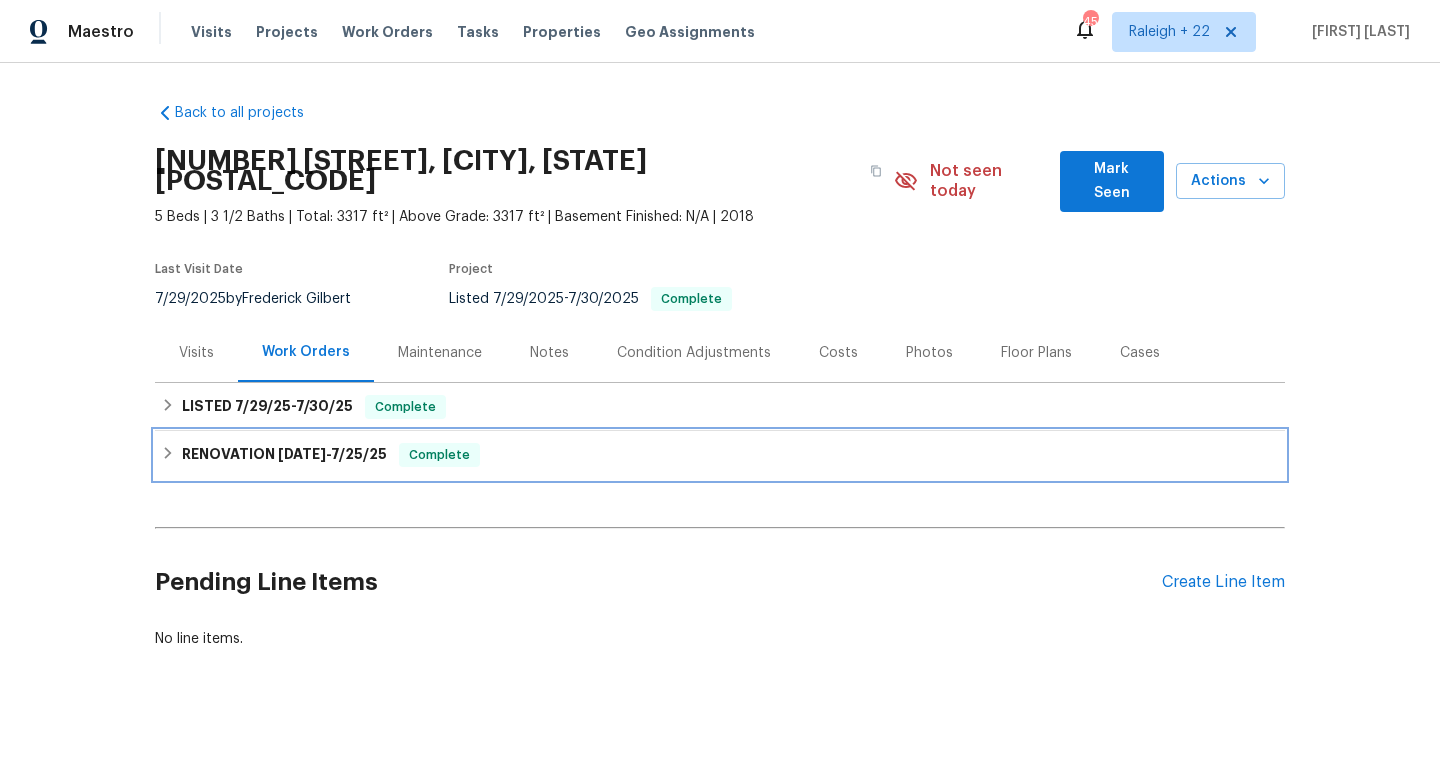 click 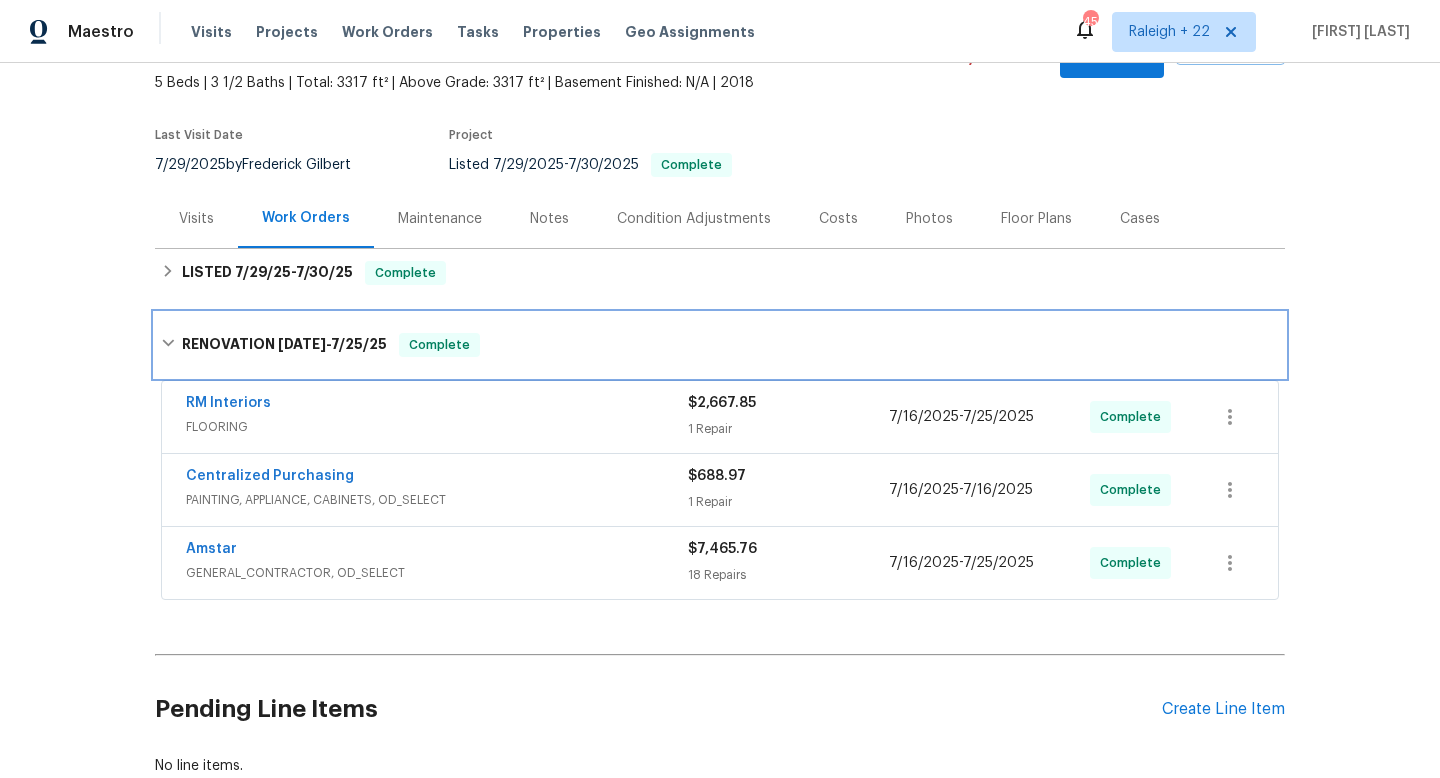 scroll, scrollTop: 208, scrollLeft: 0, axis: vertical 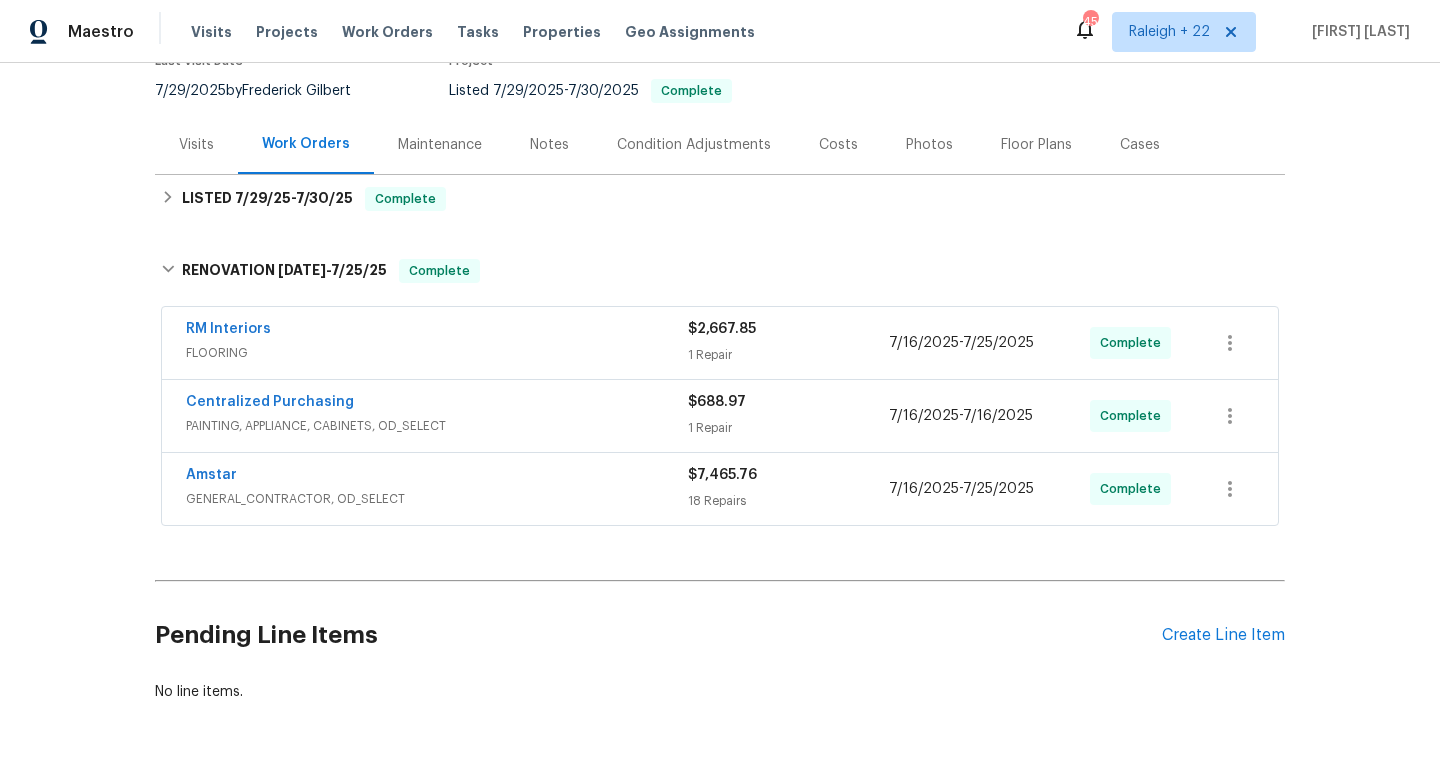 click on "Amstar GENERAL_CONTRACTOR, OD_SELECT" at bounding box center (437, 489) 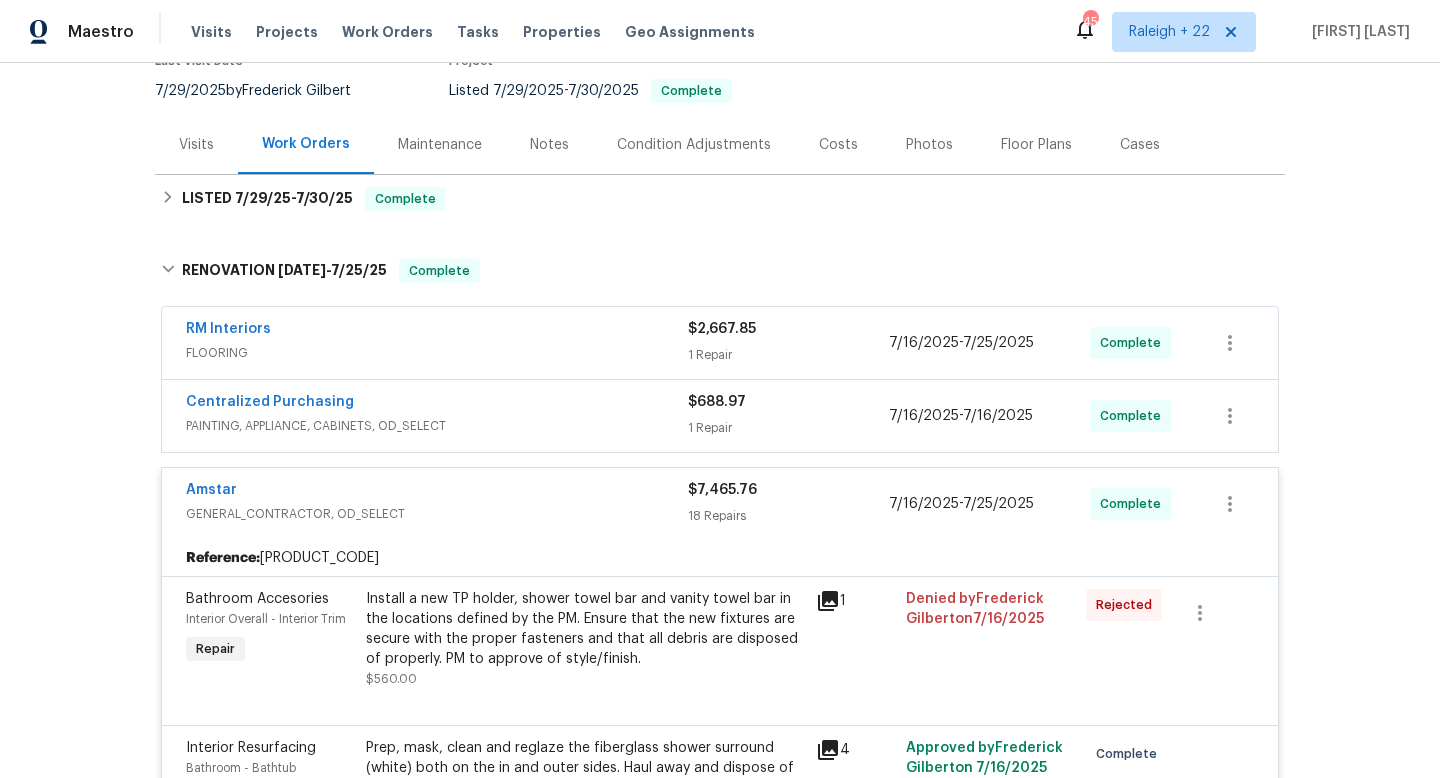 click on "PAINTING, APPLIANCE, CABINETS, OD_SELECT" at bounding box center (437, 426) 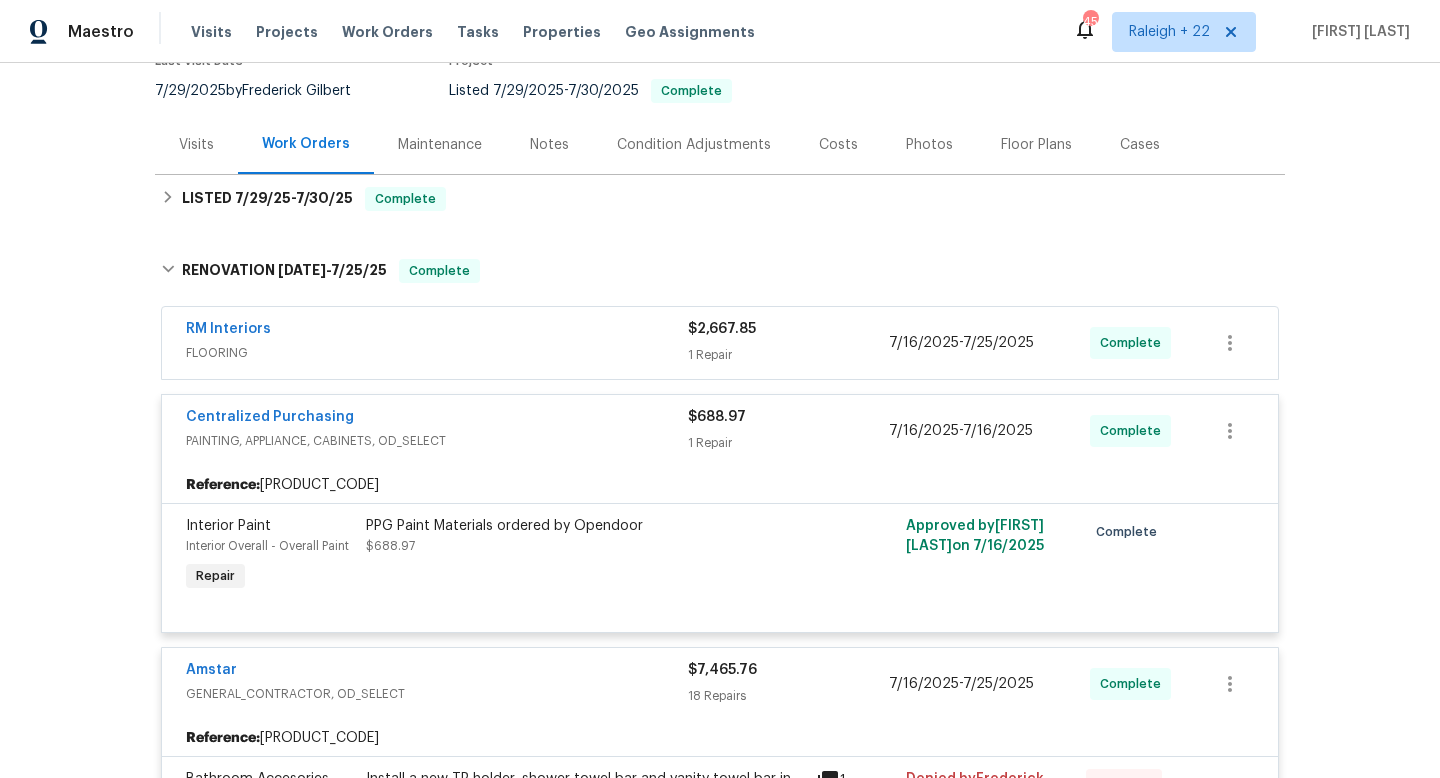 click on "FLOORING" at bounding box center [437, 353] 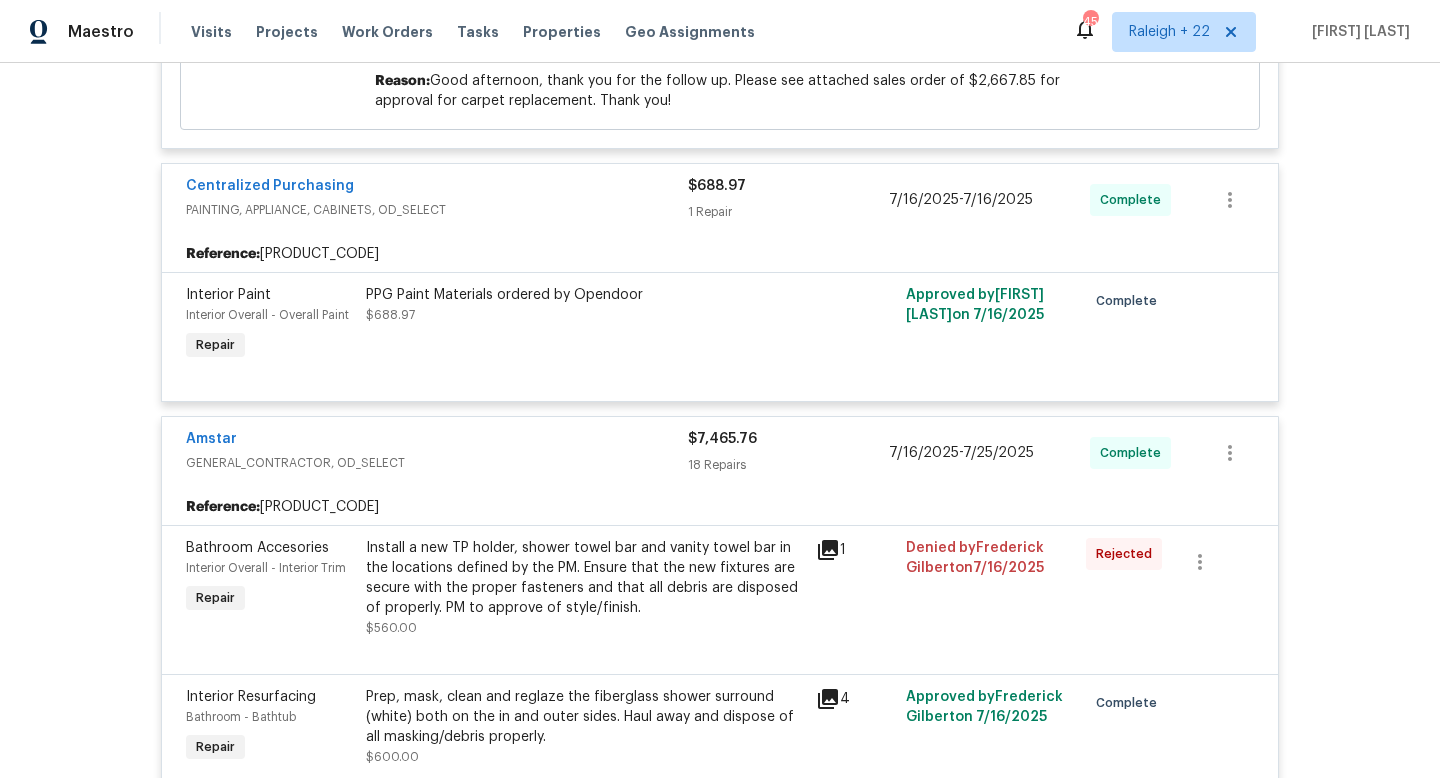 scroll, scrollTop: 0, scrollLeft: 0, axis: both 